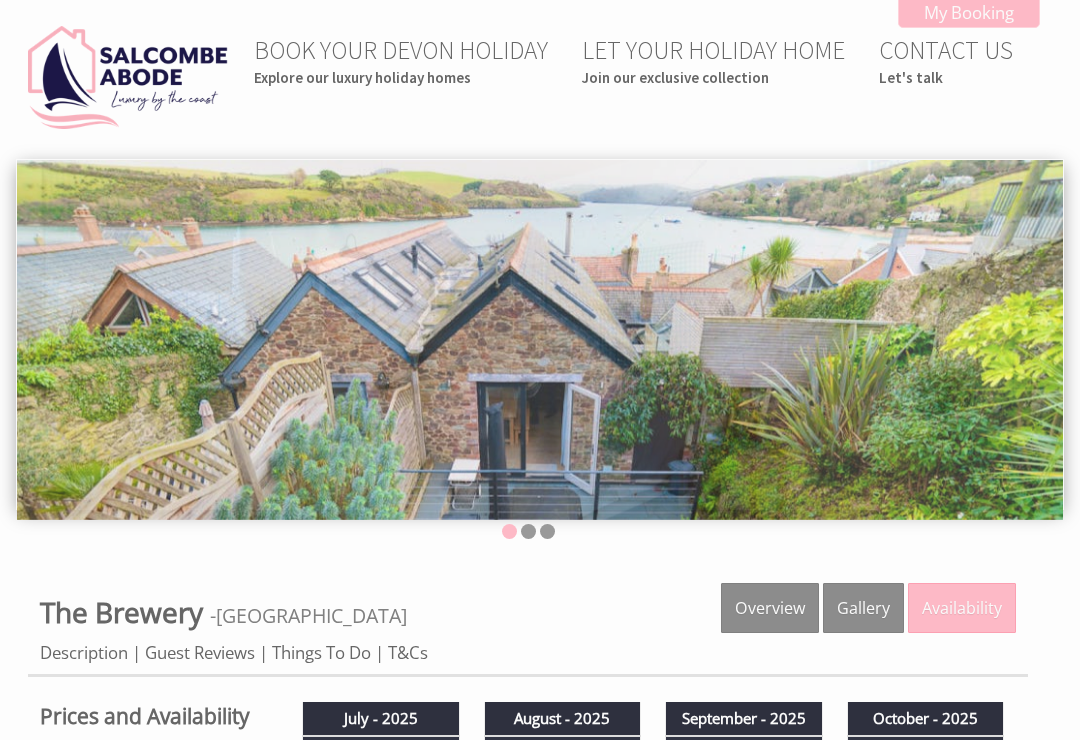 scroll, scrollTop: 616, scrollLeft: 0, axis: vertical 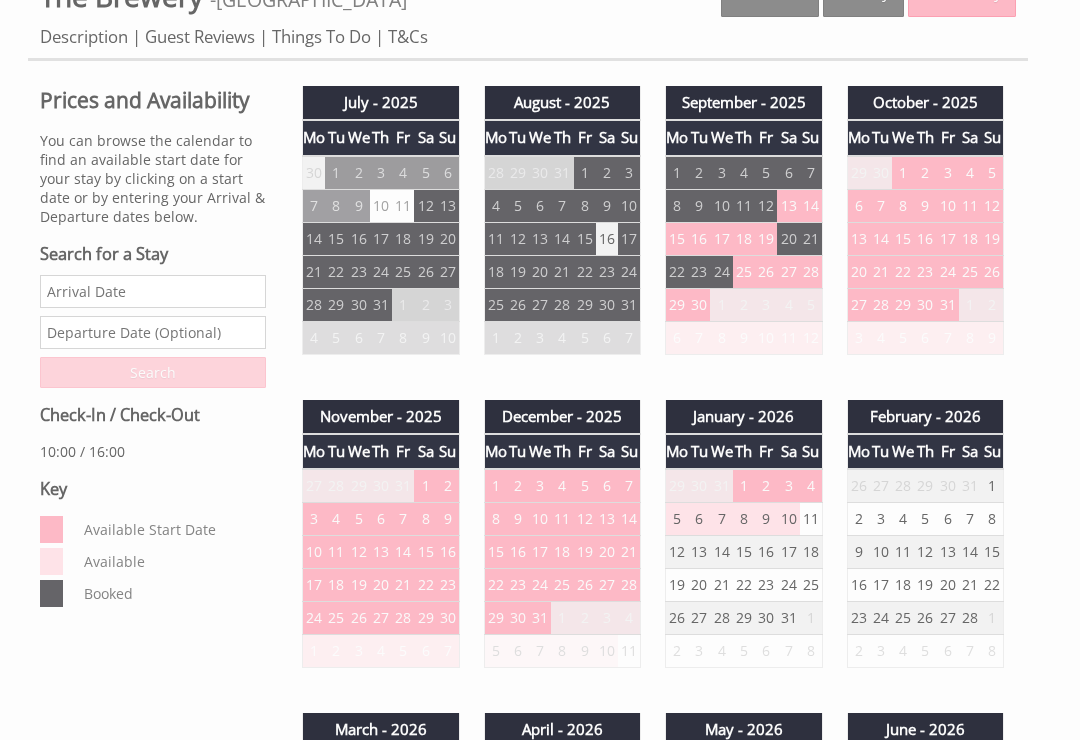click on "13" at bounding box center (788, 205) 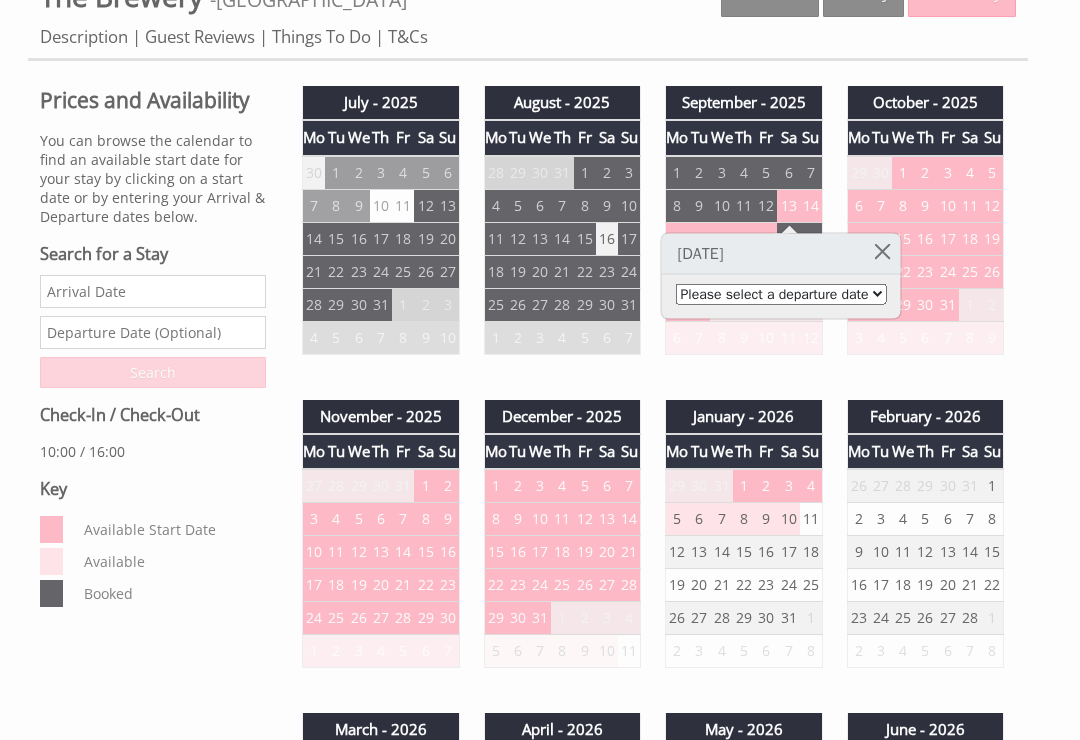 click on "Please select a departure date 16th Sep 2025 - £1,400.00 17th Sep 2025 - £1,487.00 18th Sep 2025 - £1,575.00 19th Sep 2025 - £1,662.00 20th Sep 2025 - £1,750.00" at bounding box center (781, 294) 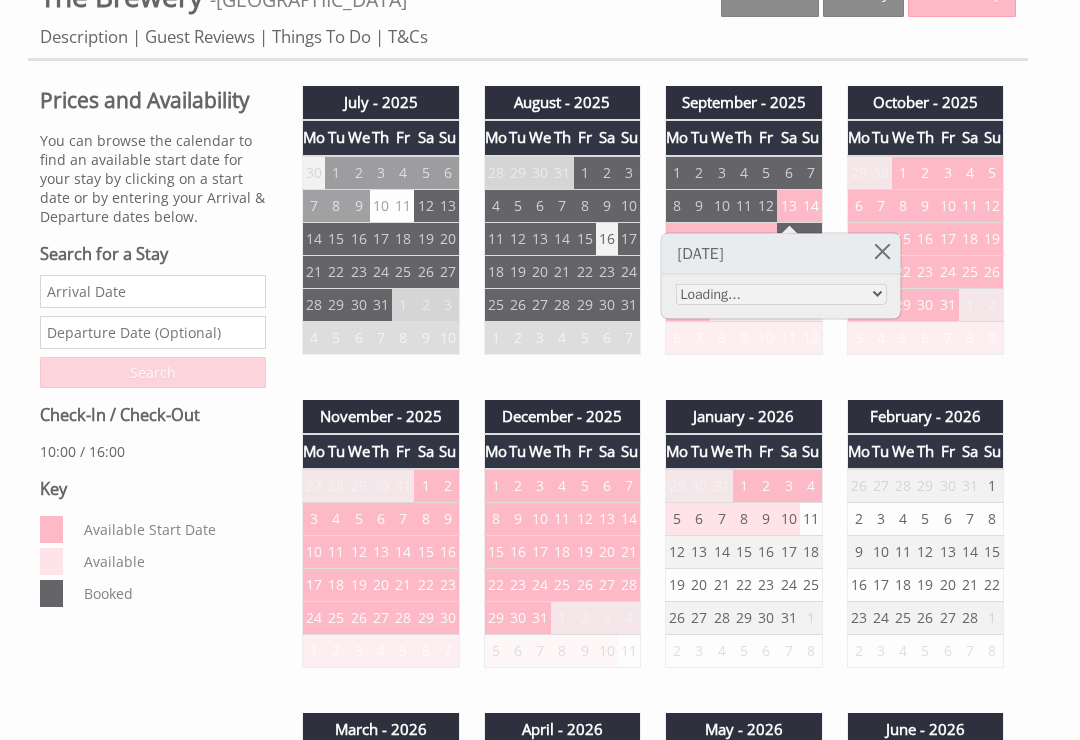 click at bounding box center (882, 251) 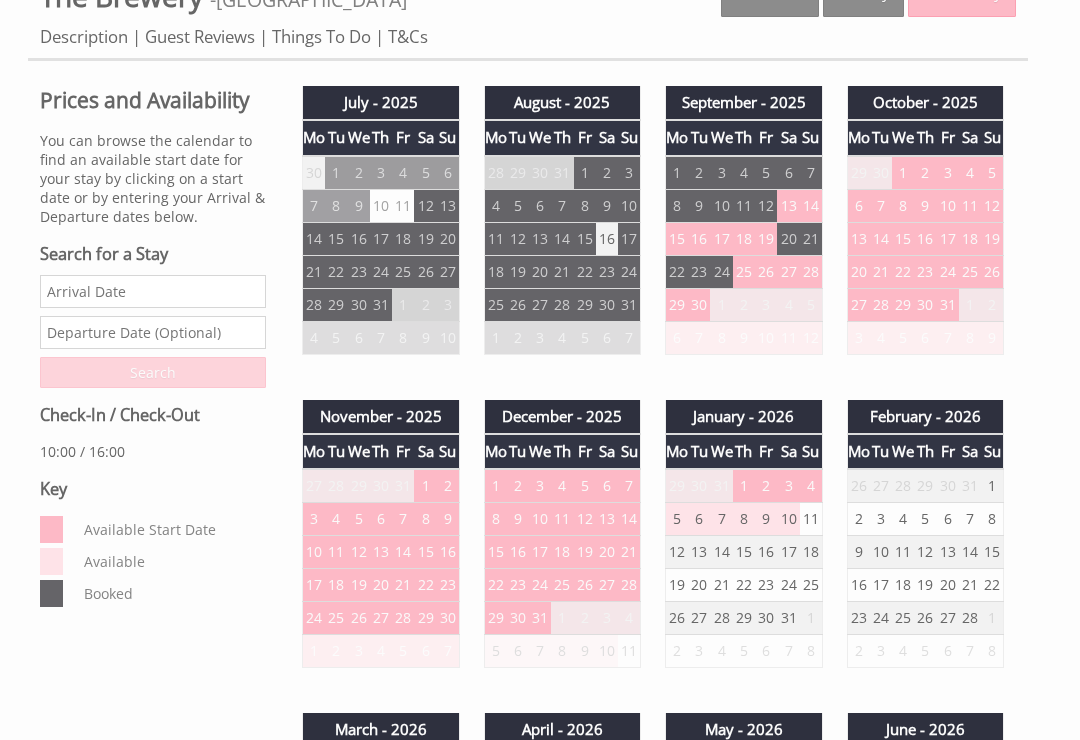 click on "13" at bounding box center (788, 205) 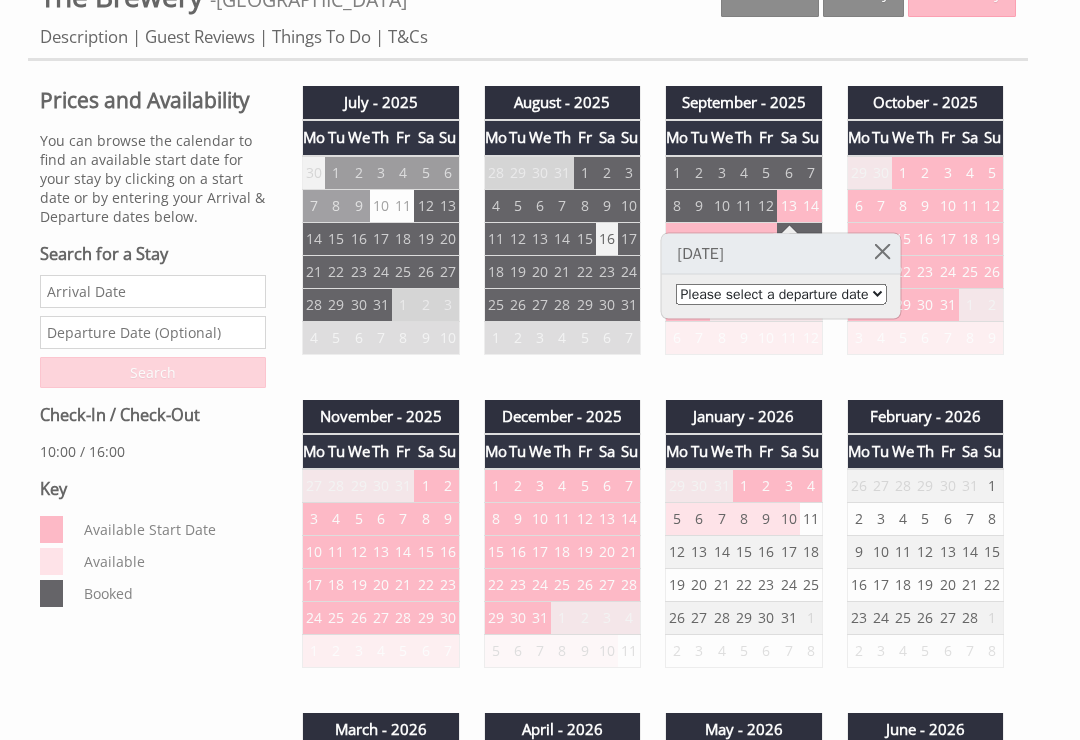 click at bounding box center (882, 251) 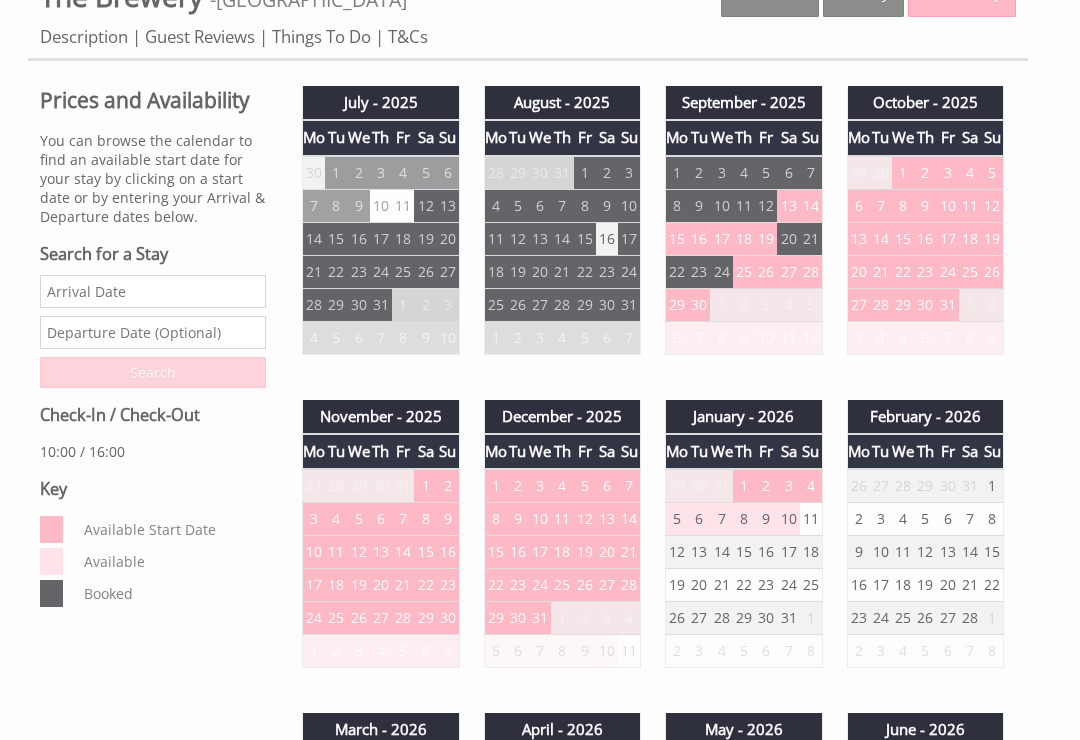 click on "12" at bounding box center (766, 205) 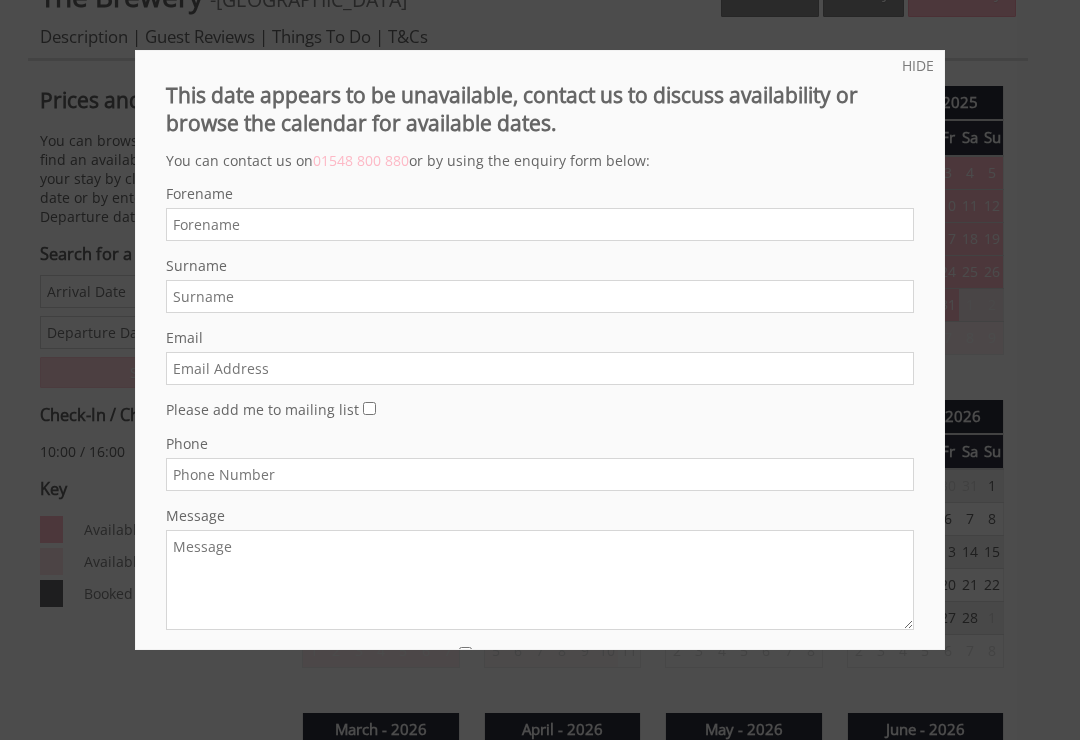 click on "HIDE" at bounding box center (918, 65) 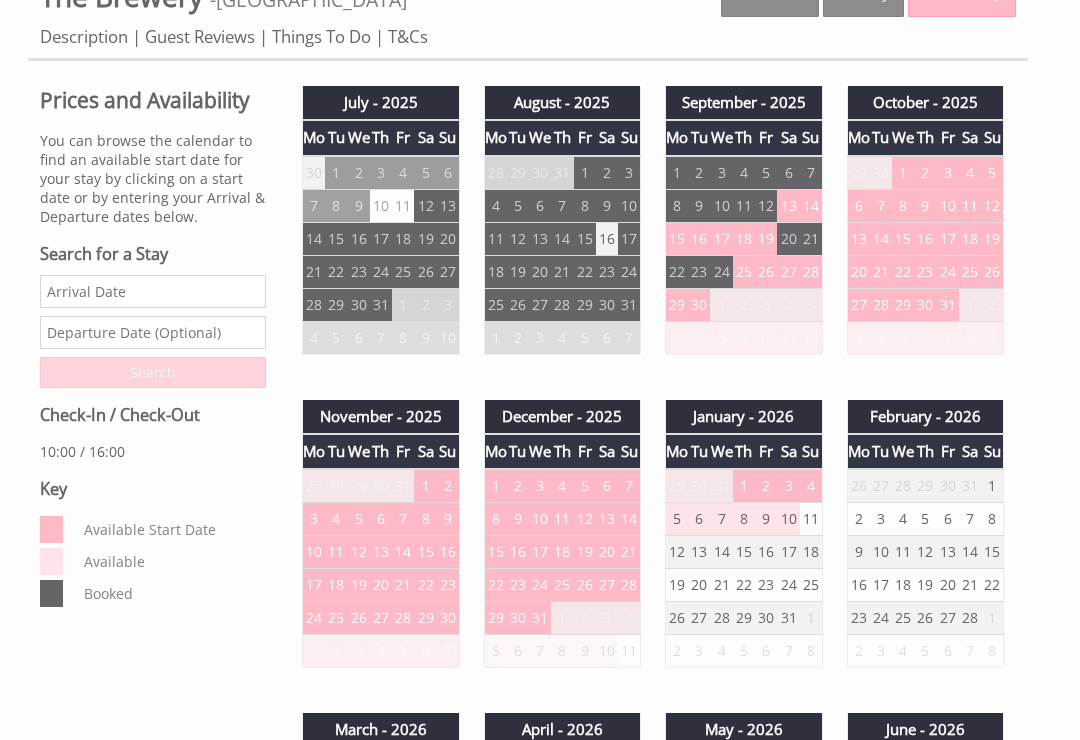 click on "13" at bounding box center (788, 205) 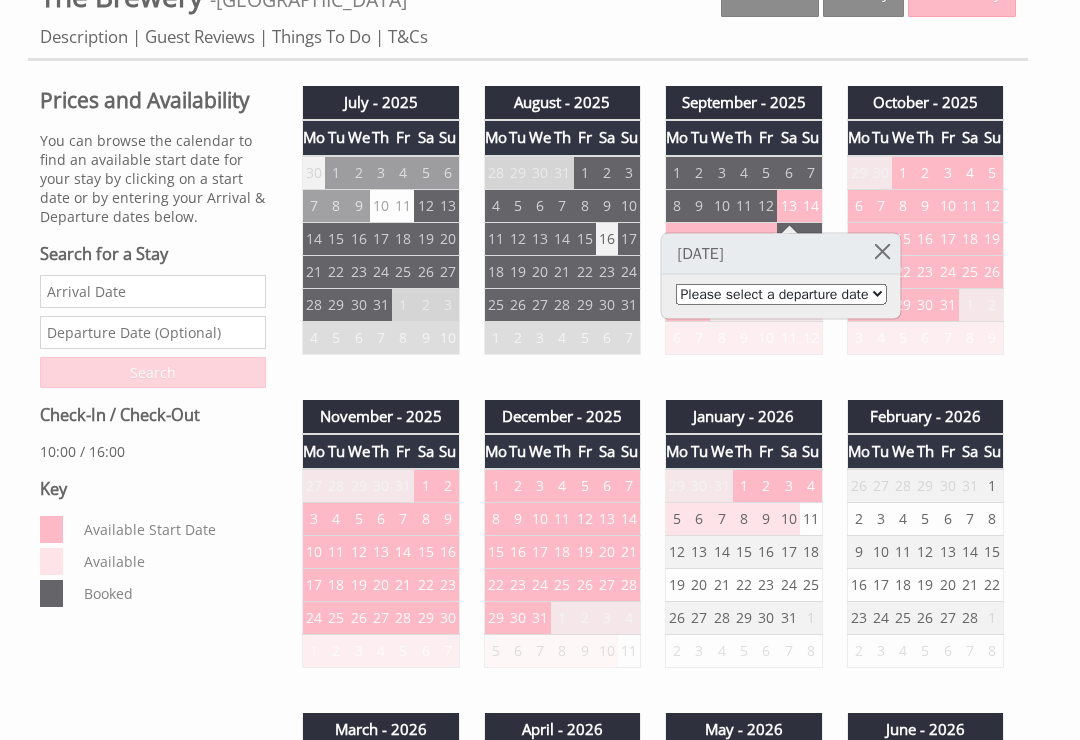 click on "Please select a departure date 16th Sep 2025 - £1,400.00 17th Sep 2025 - £1,487.00 18th Sep 2025 - £1,575.00 19th Sep 2025 - £1,662.00 20th Sep 2025 - £1,750.00" at bounding box center (781, 294) 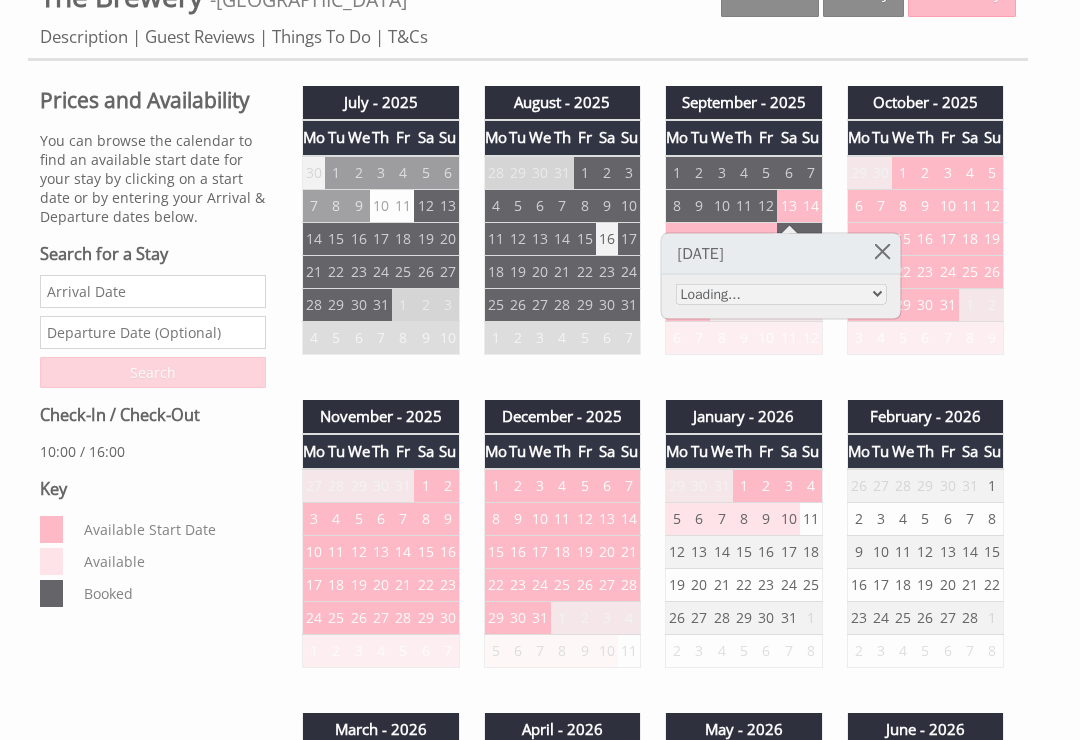 scroll, scrollTop: 402, scrollLeft: 0, axis: vertical 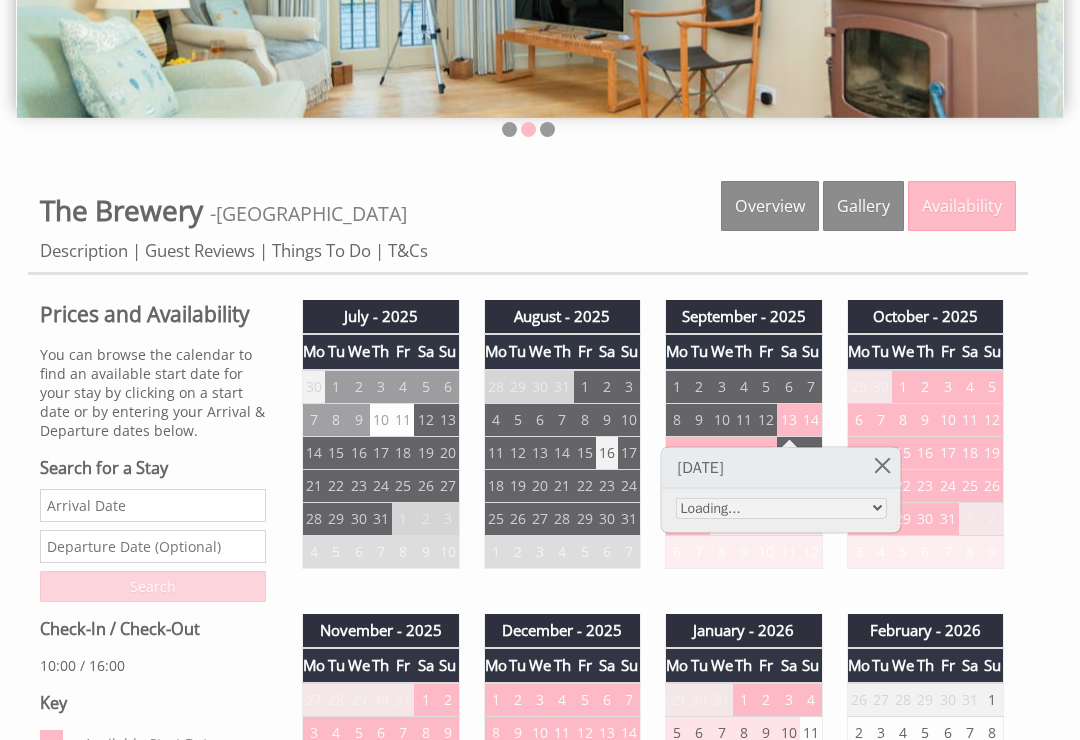 click at bounding box center (882, 465) 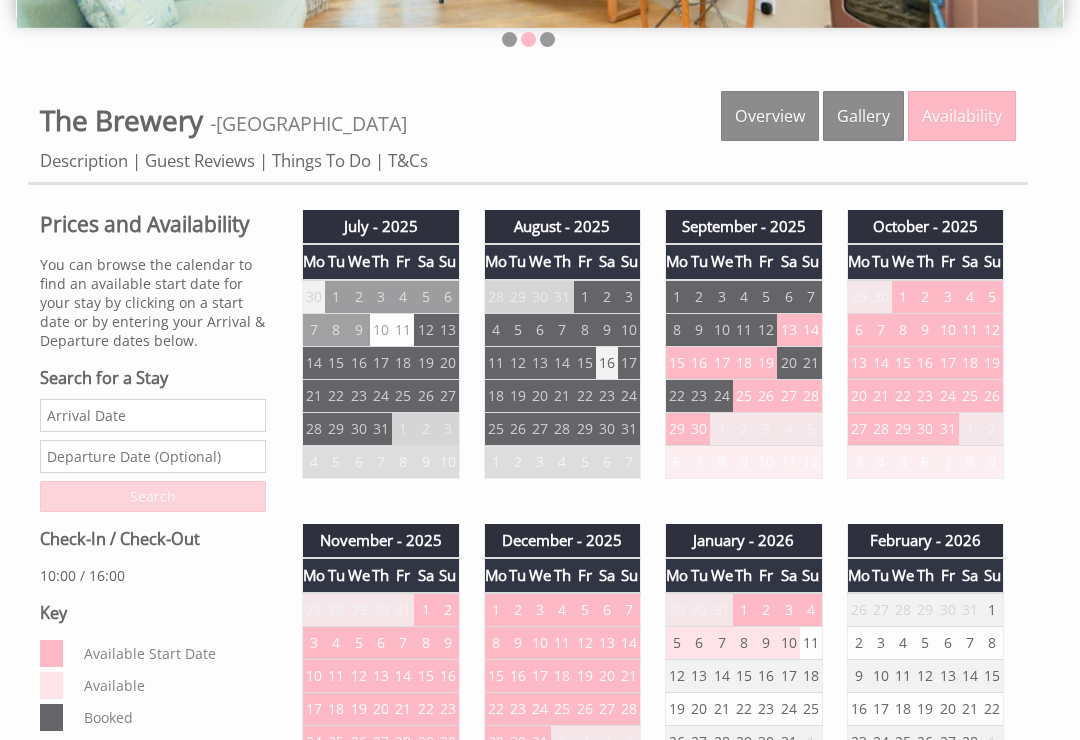 scroll, scrollTop: 492, scrollLeft: 0, axis: vertical 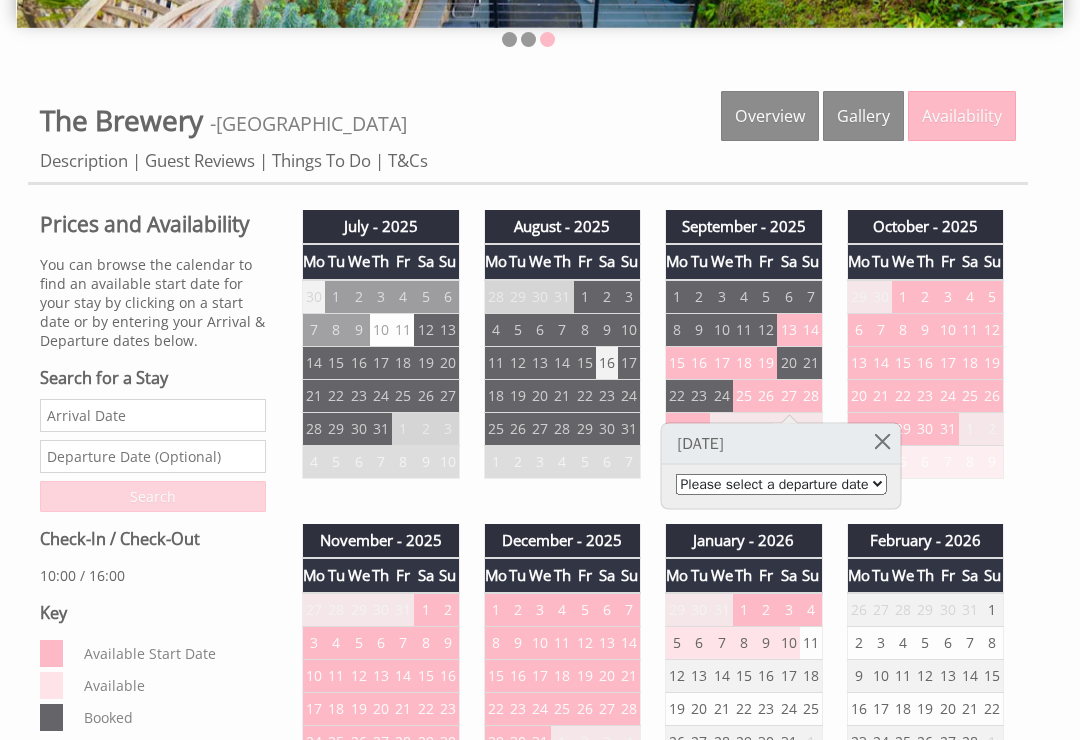 click on "Properties
The Brewery
-  Devon
Overview
Gallery
Availability
Description
Guest Reviews
Things To Do
T&Cs
Prices and Availability
You can browse the calendar to find an available start date for your stay by clicking on a start date or by entering your Arrival & Departure dates below.
Search for a Stay
Search
Check-In / Check-Out
10:00 / 16:00
Key
Available Start Date
Available
Booked" at bounding box center (540, 935) 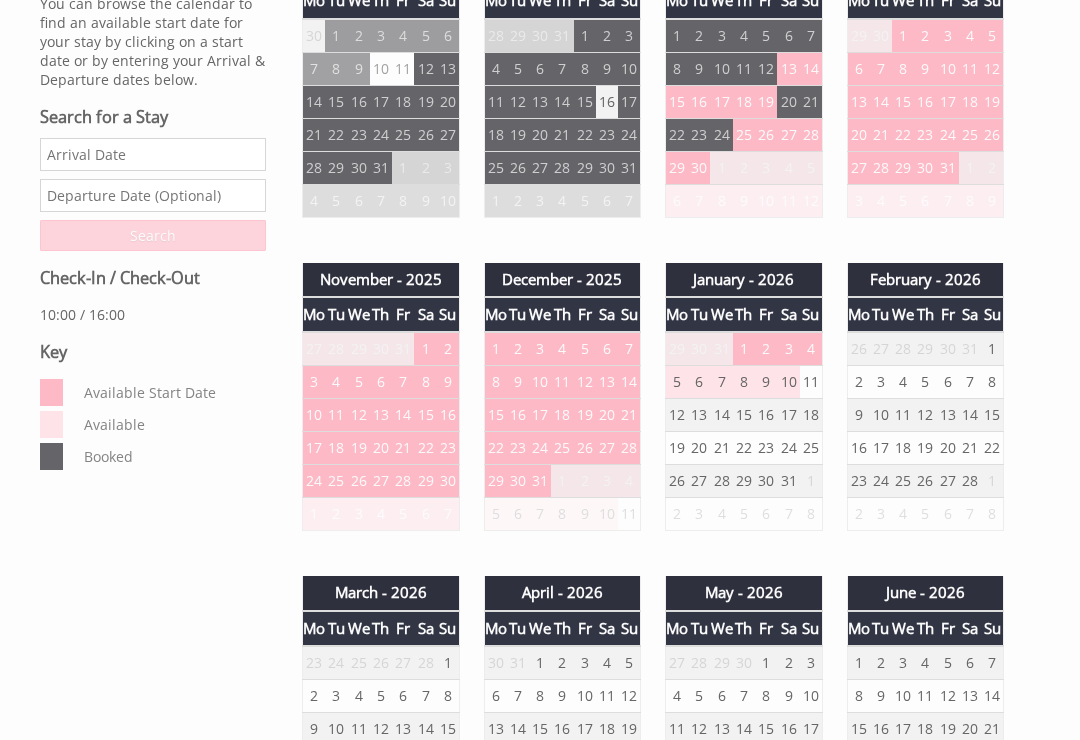 scroll, scrollTop: 570, scrollLeft: 0, axis: vertical 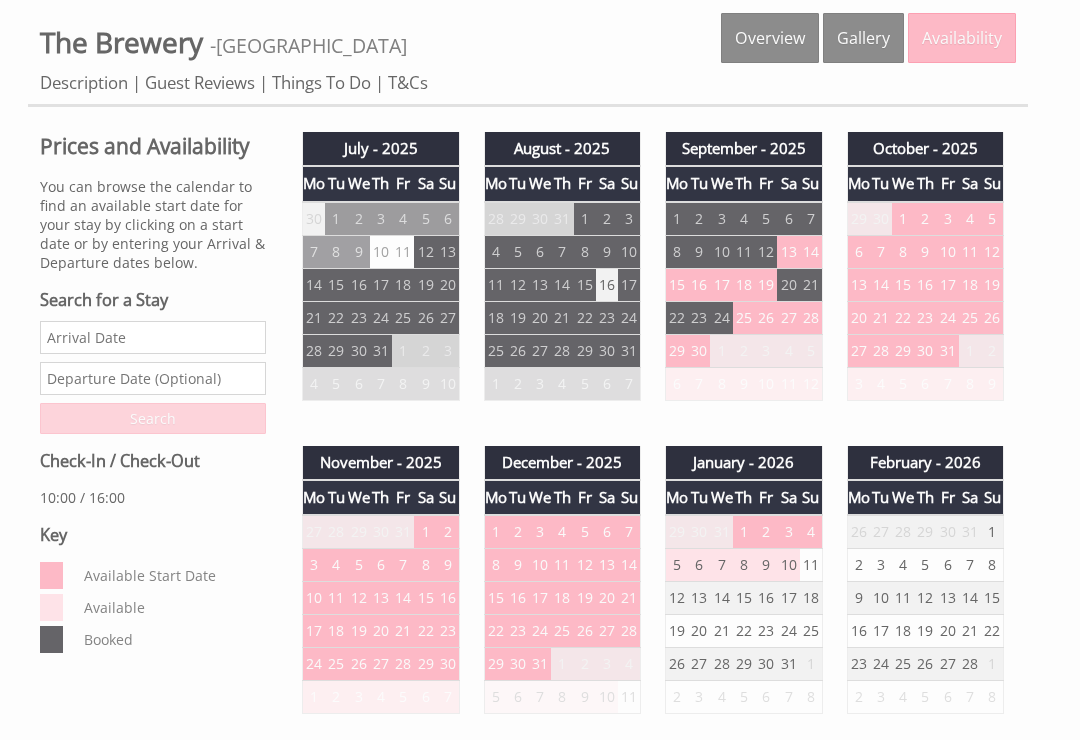 click on "Properties
The Brewery
-  Devon
Overview
Gallery
Availability
Description
Guest Reviews
Things To Do
T&Cs
Prices and Availability
You can browse the calendar to find an available start date for your stay by clicking on a start date or by entering your Arrival & Departure dates below.
Search for a Stay
Search
Check-In / Check-Out
10:00 / 16:00
Key
Available Start Date
Available
Booked" at bounding box center [540, 857] 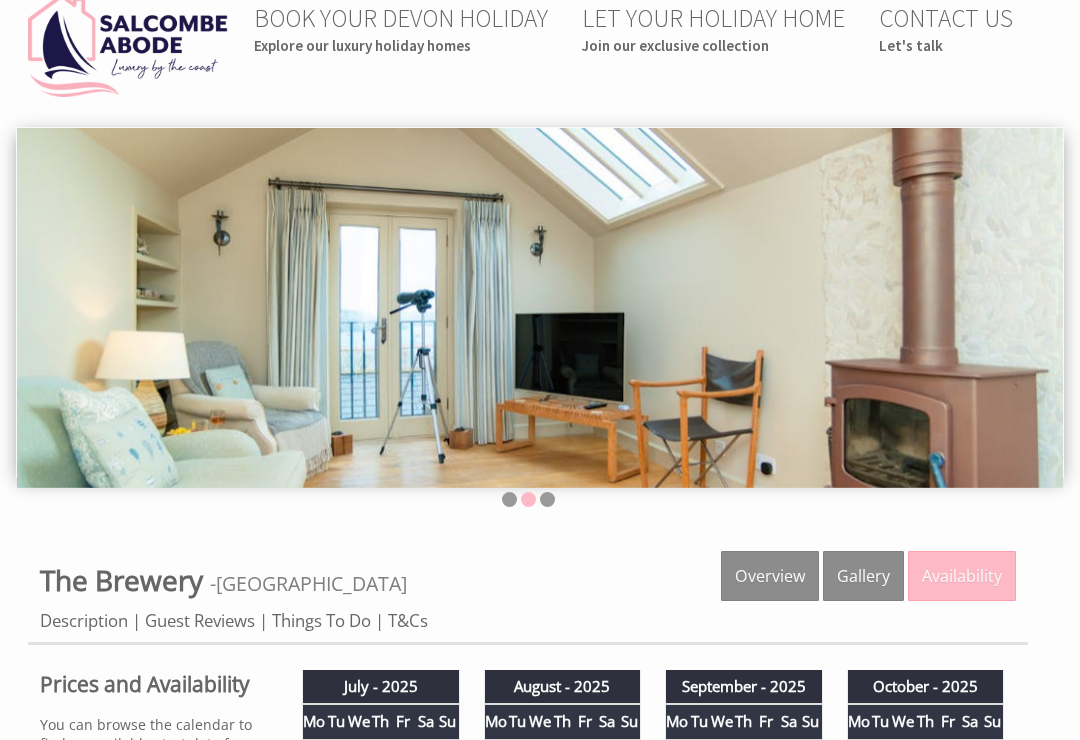 scroll, scrollTop: 0, scrollLeft: 0, axis: both 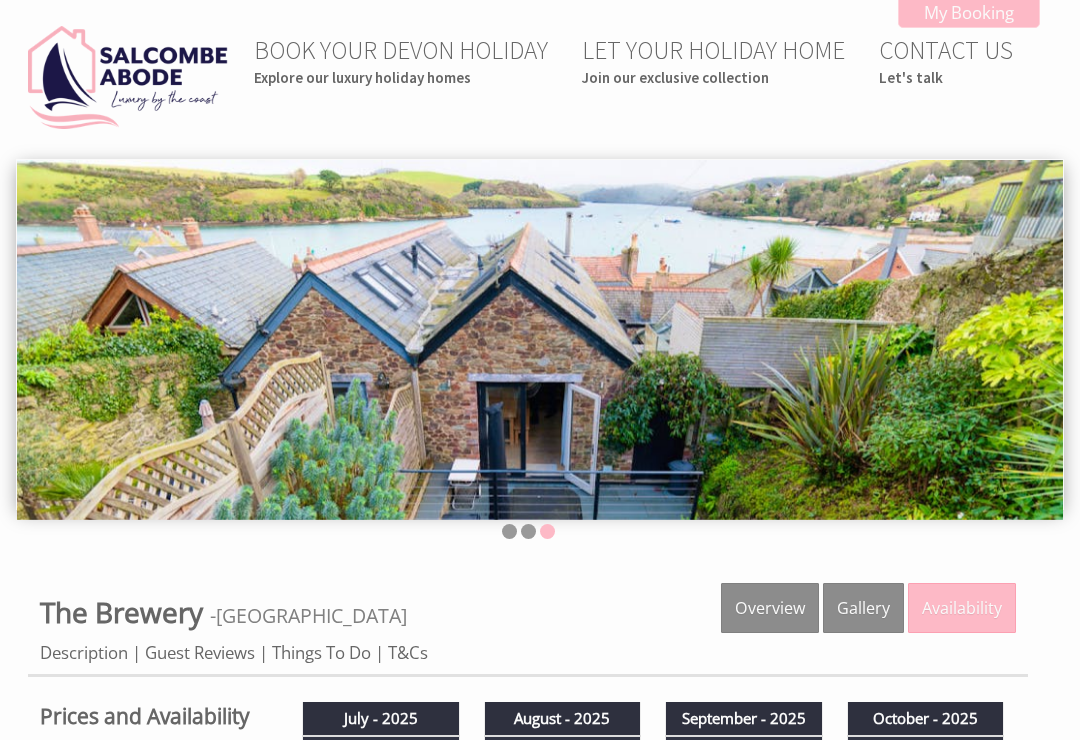 click on "Explore our  luxury holiday homes" at bounding box center (401, 77) 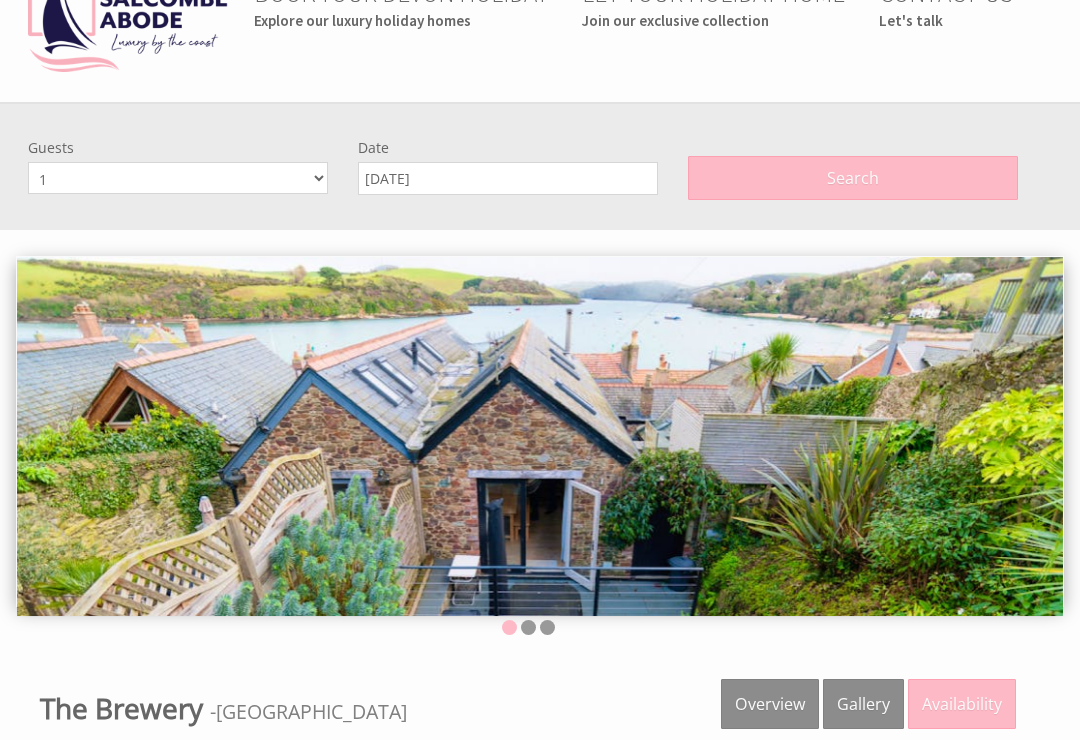scroll, scrollTop: 0, scrollLeft: 0, axis: both 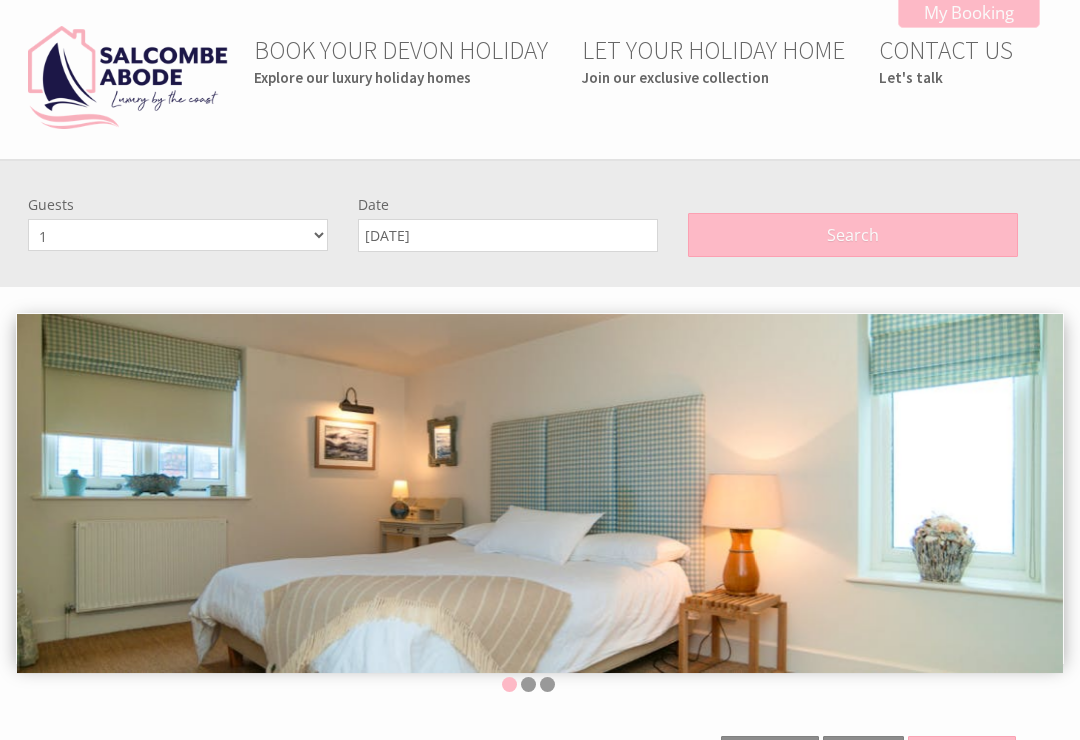 click on "Search" at bounding box center [853, 235] 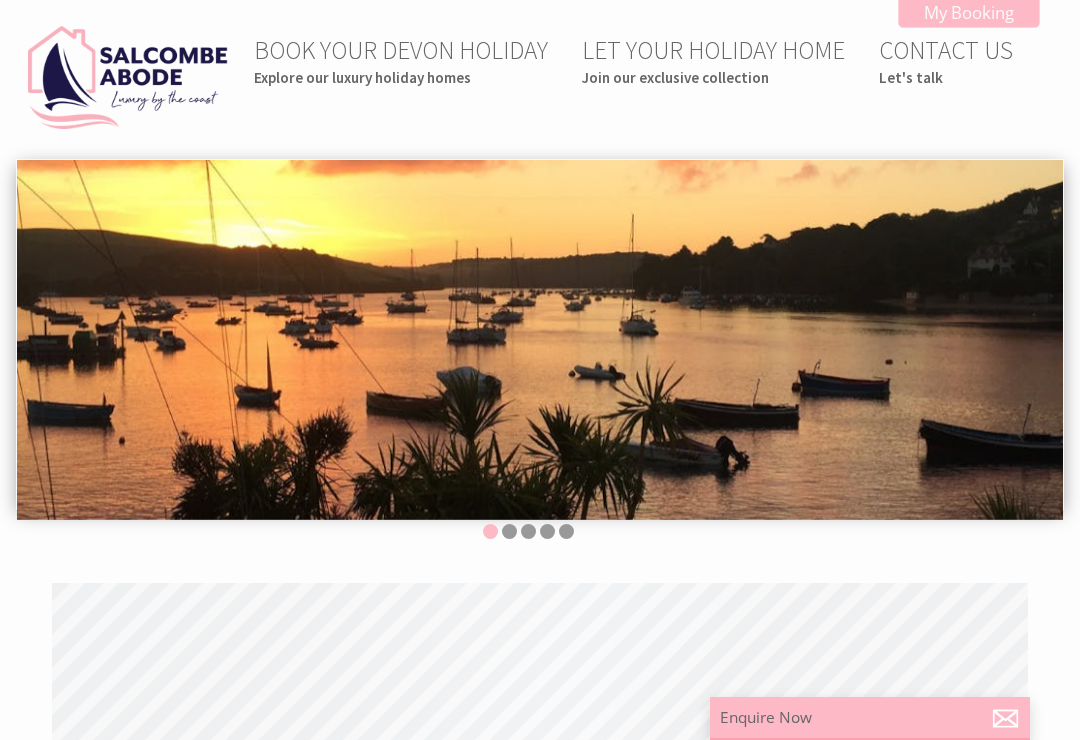 scroll, scrollTop: 0, scrollLeft: 18, axis: horizontal 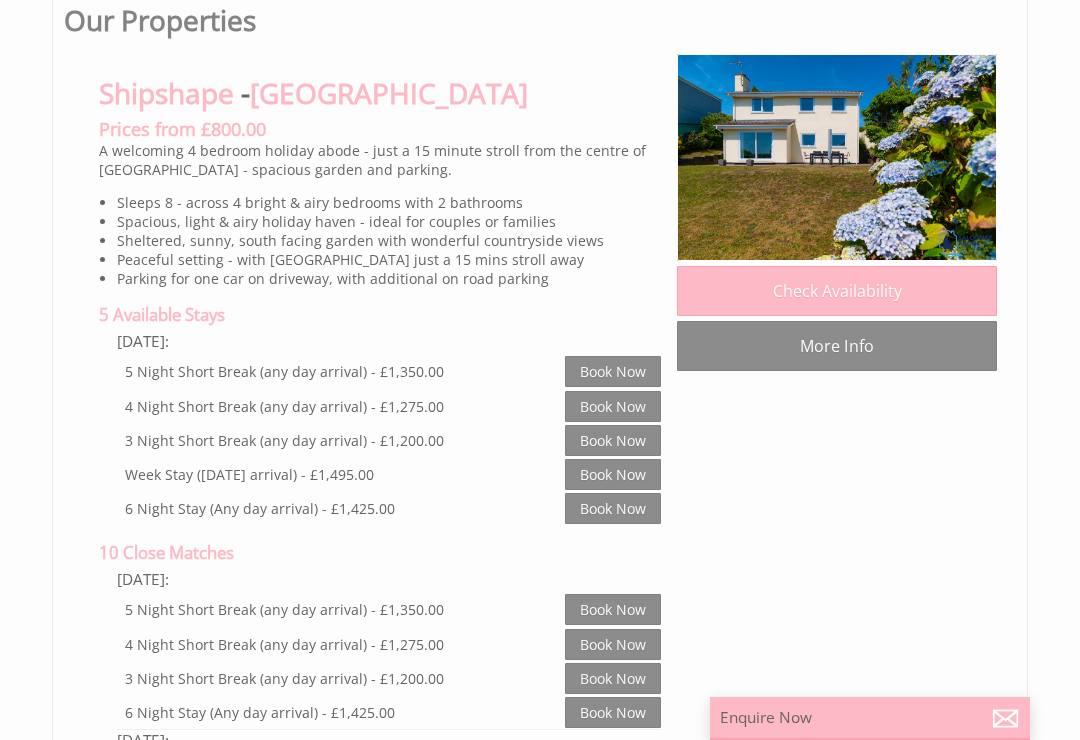 click on "Check Availability" at bounding box center [837, 291] 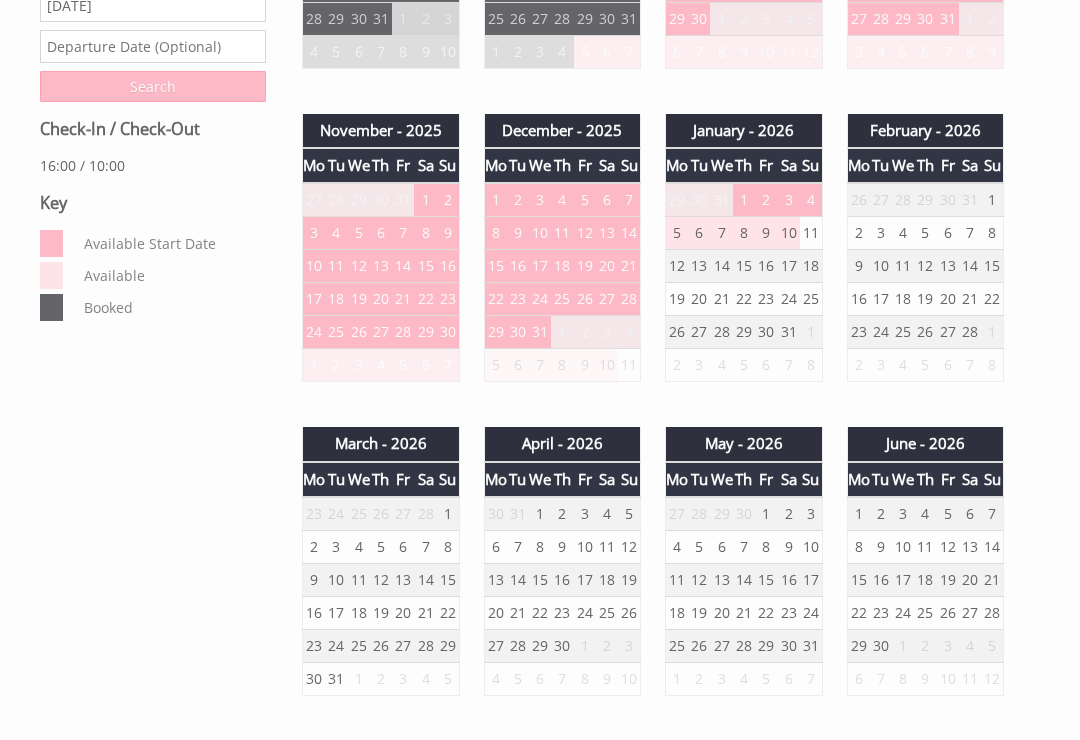 scroll, scrollTop: 0, scrollLeft: 0, axis: both 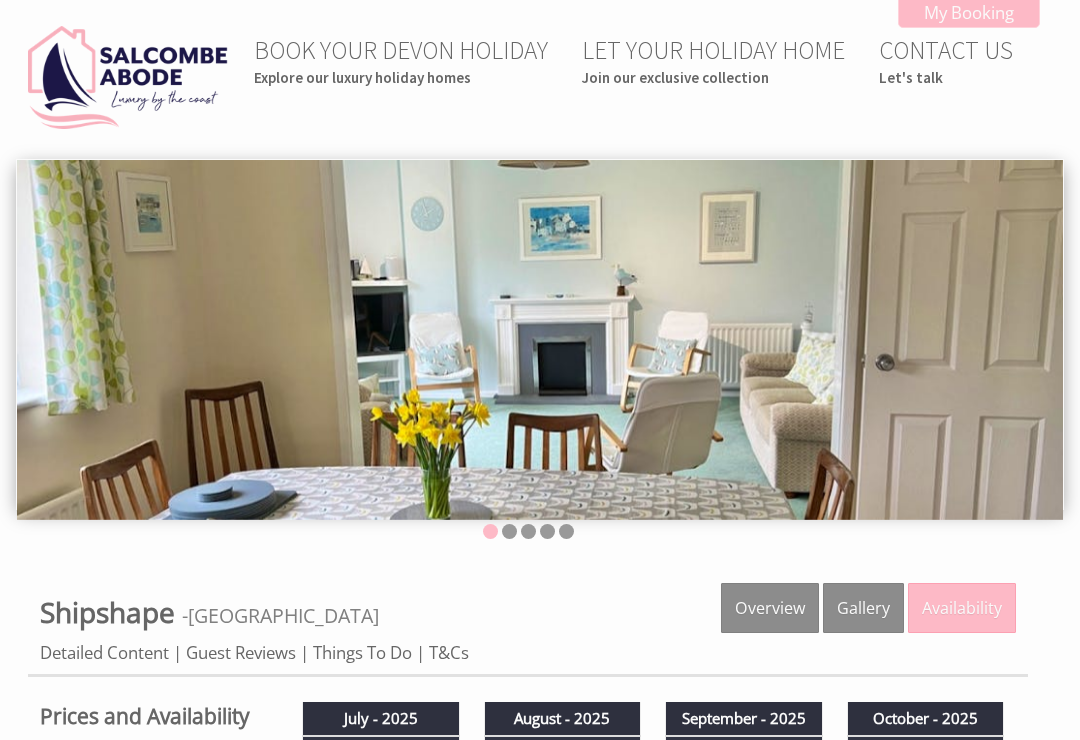 click on "BOOK YOUR DEVON HOLIDAY  Explore our  luxury holiday homes
LET YOUR HOLIDAY HOME  Join our exclusive collection
CONTACT US  Let's talk
My Booking
My Booking
Guests
1
2
3
4
5
6
7
8
9
10
11
12
Date
11/07/2025
Search
Properties
Shipshape
-  Devon" at bounding box center [540, 1135] 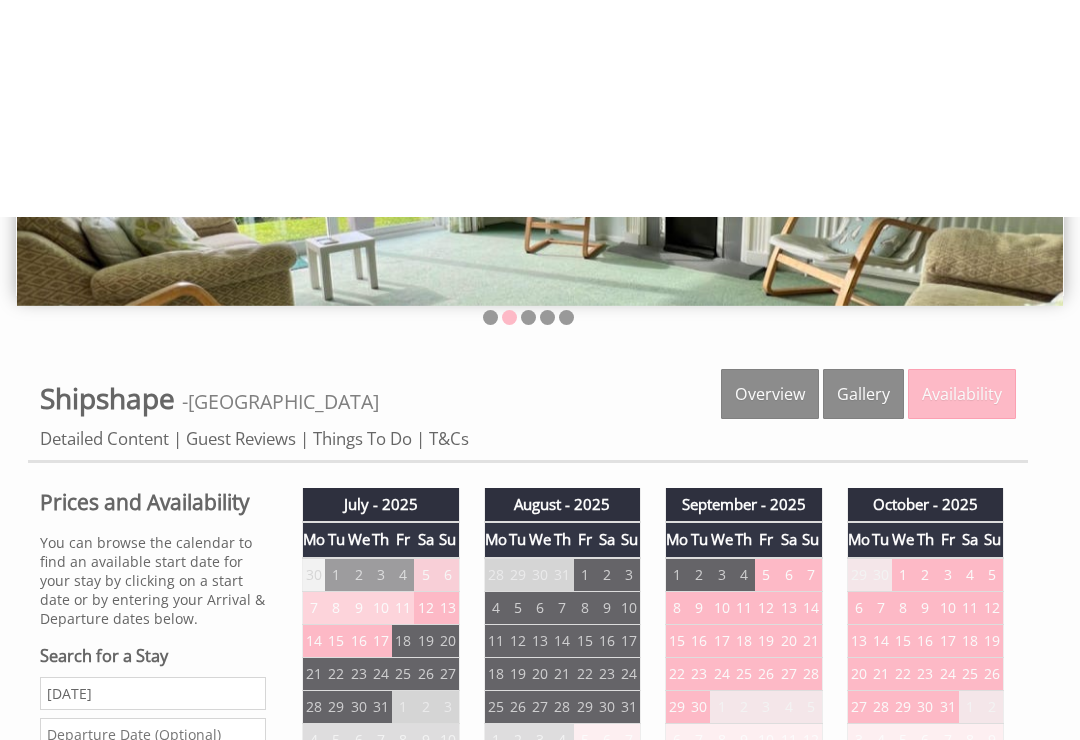 scroll, scrollTop: 0, scrollLeft: 0, axis: both 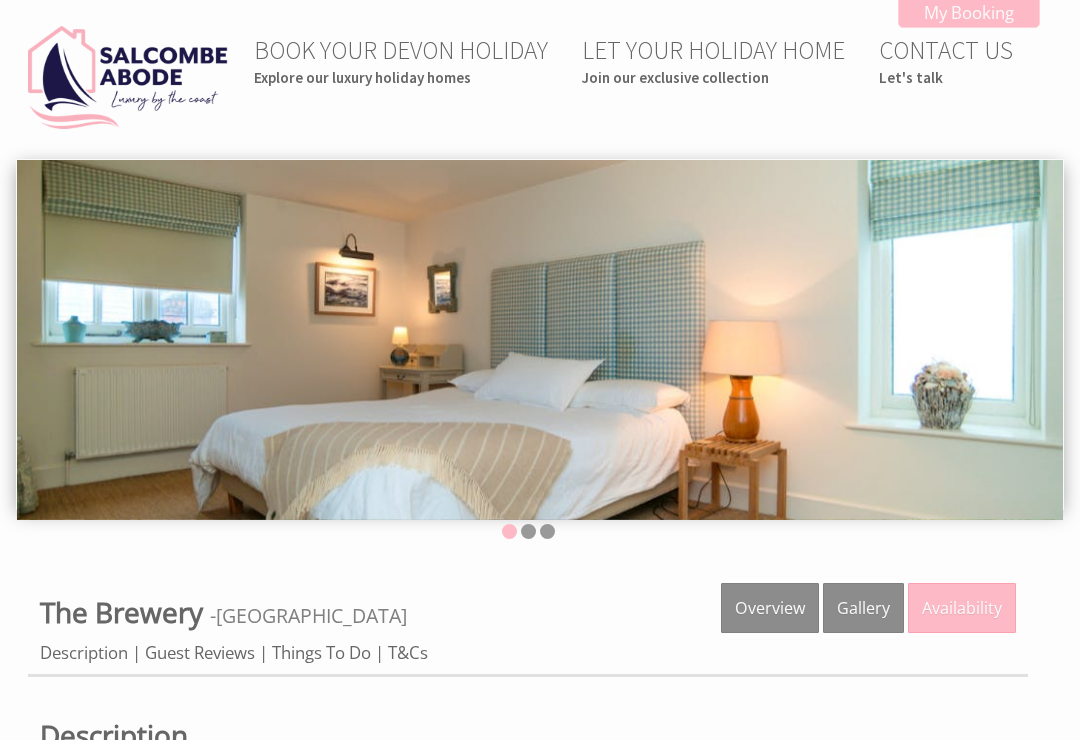 click on "Gallery" at bounding box center [863, 608] 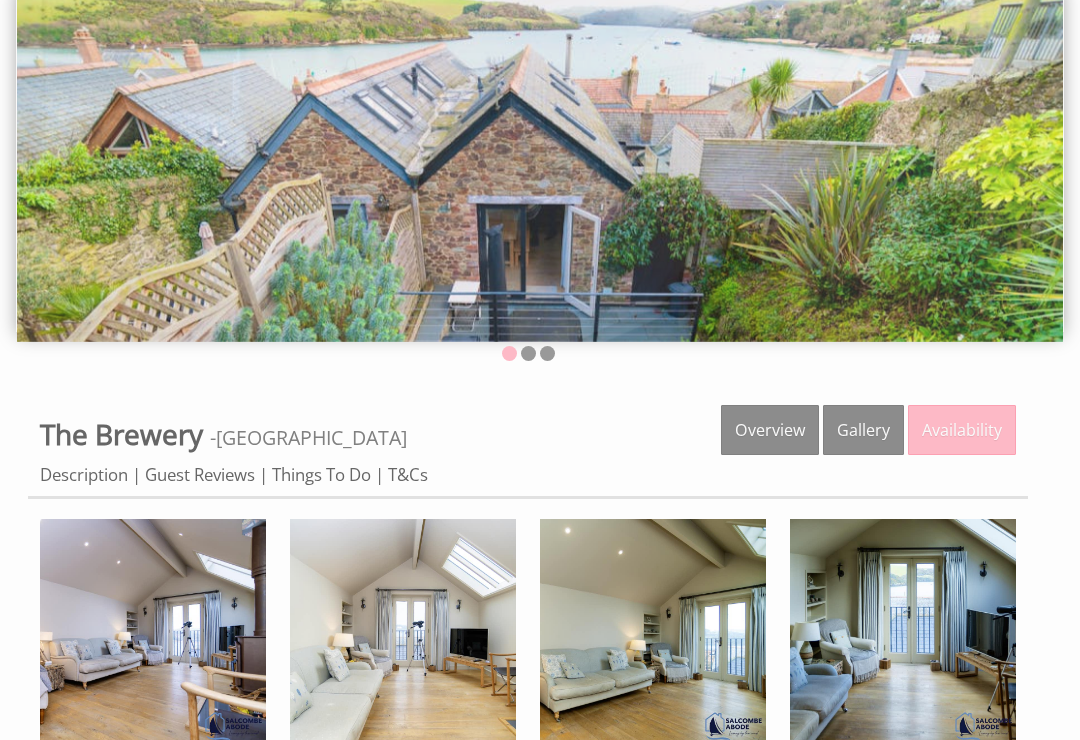 scroll, scrollTop: 178, scrollLeft: 0, axis: vertical 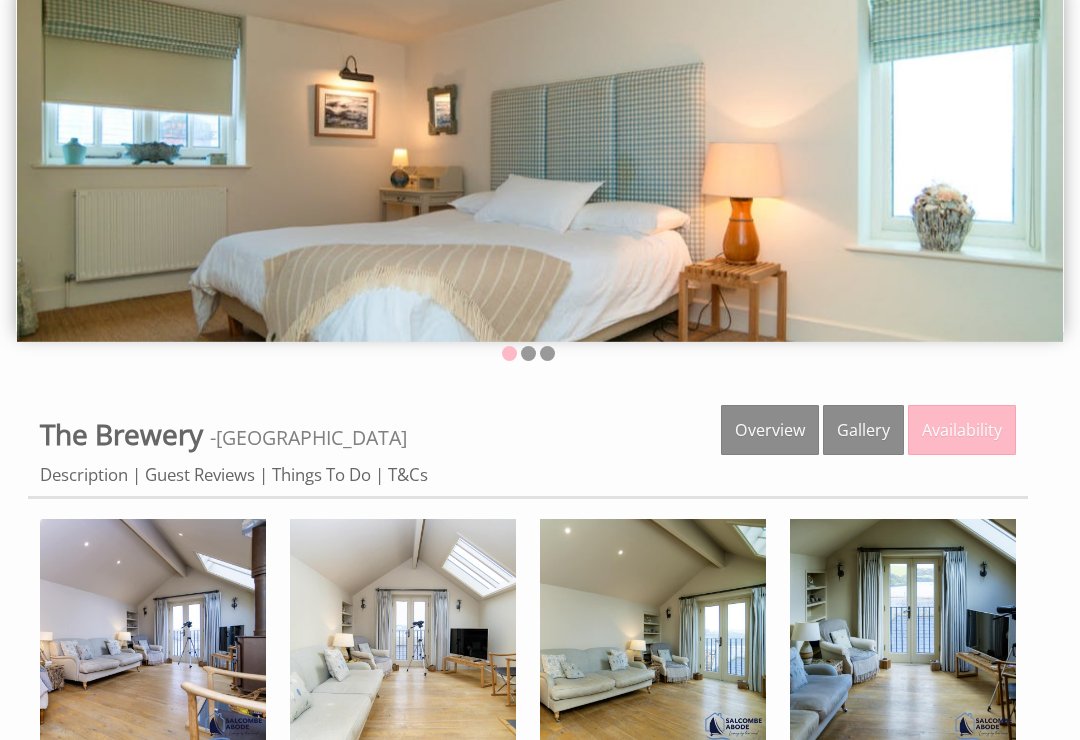 click on "Availability" at bounding box center [962, 430] 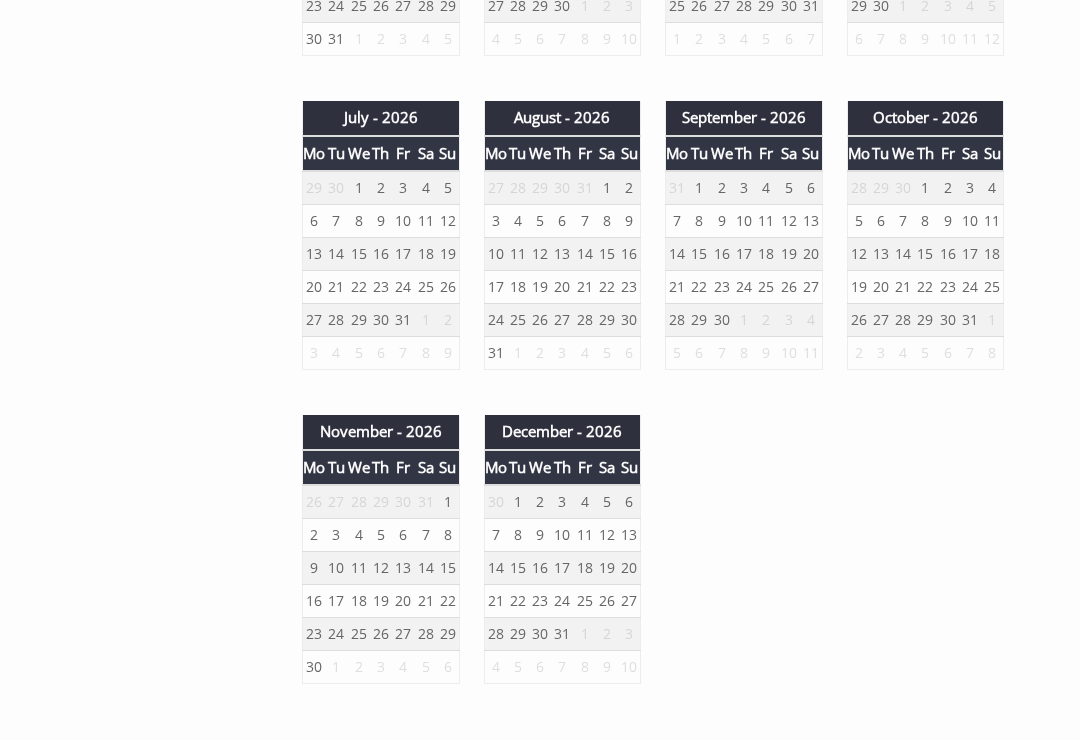 scroll, scrollTop: 1554, scrollLeft: 0, axis: vertical 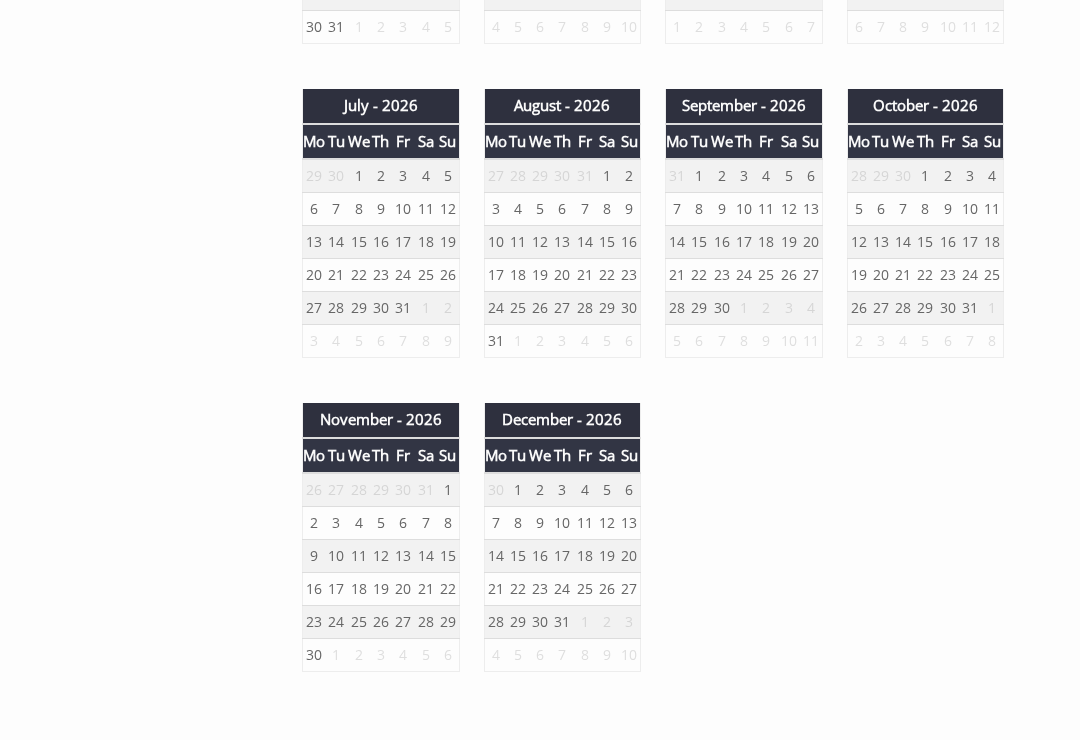 click on "December - 2026" at bounding box center [562, 420] 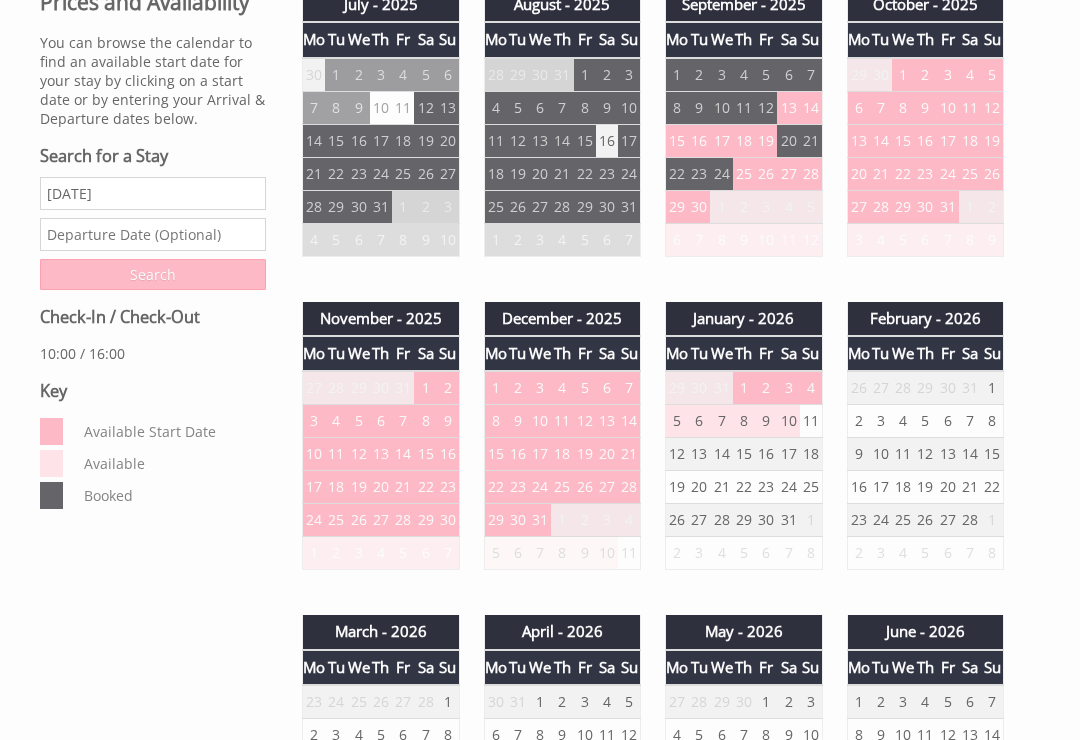 scroll, scrollTop: 680, scrollLeft: 0, axis: vertical 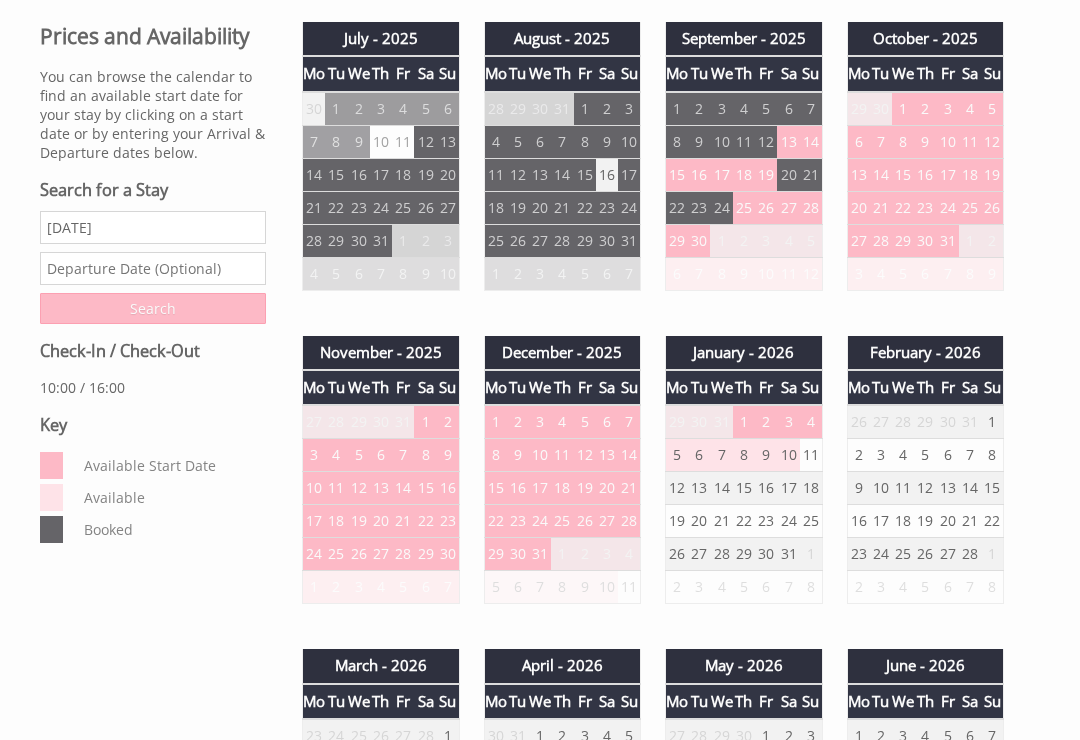 click on "December - 2025" at bounding box center (562, 353) 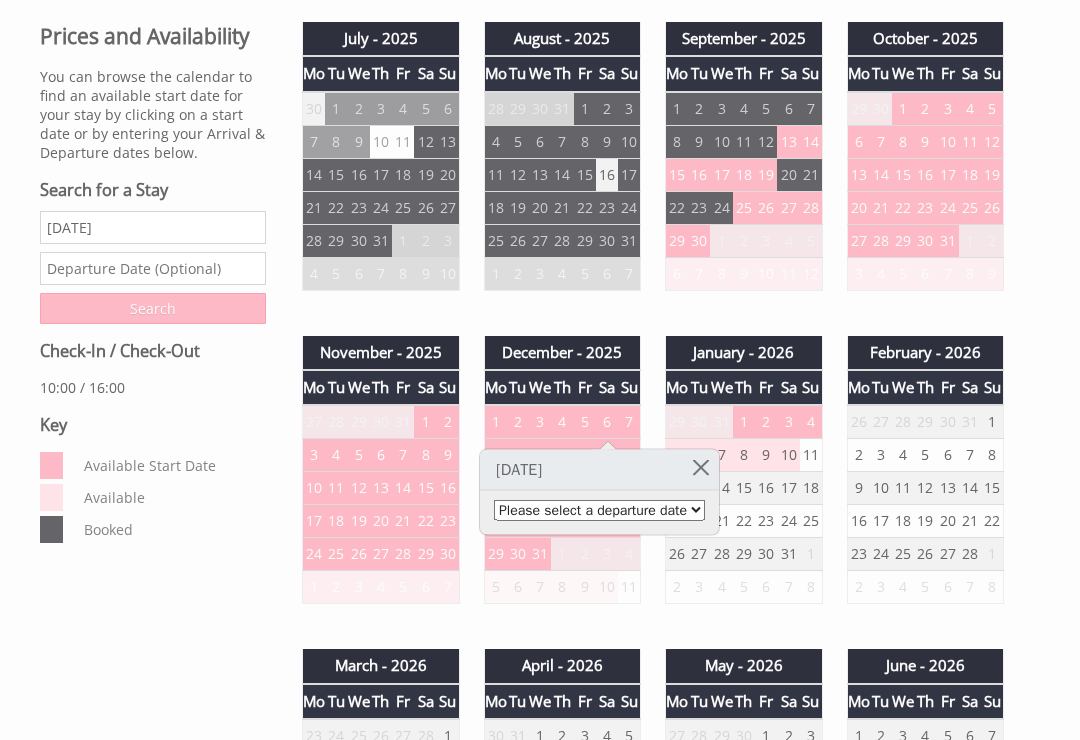 click on "Please select a departure date 9th Dec 2025 - £880.00 10th Dec 2025 - £935.00 11th Dec 2025 - £990.00 12th Dec 2025 - £1,045.00 13th Dec 2025 - £1,100.00" at bounding box center (599, 510) 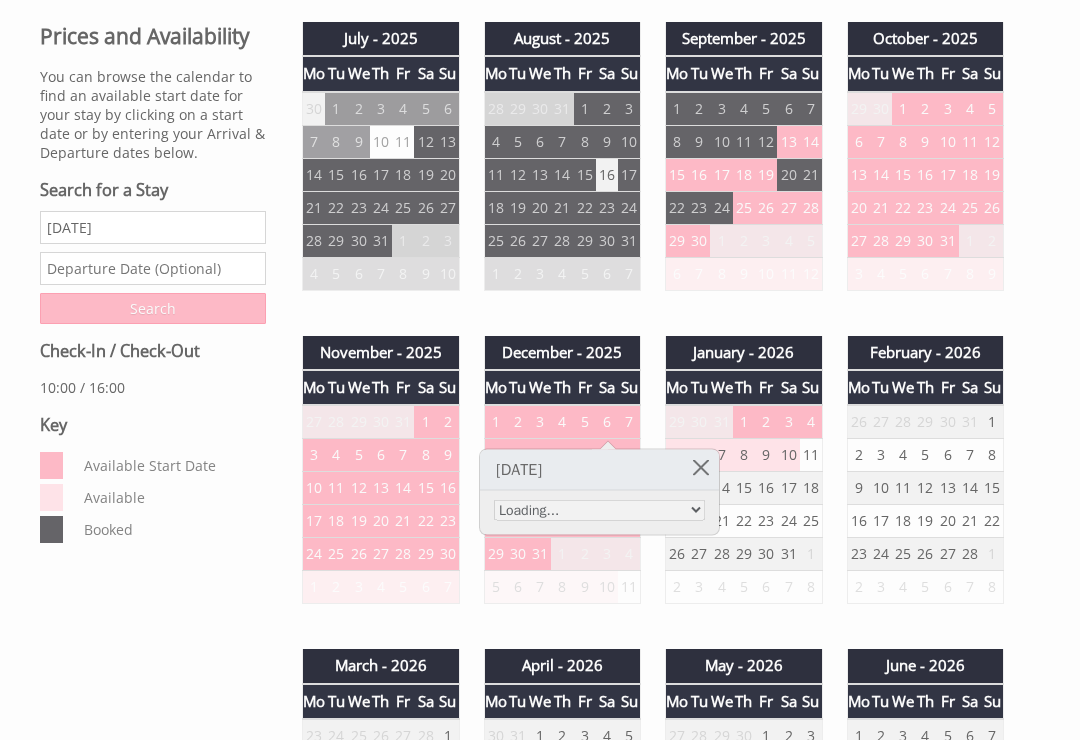 scroll, scrollTop: 682, scrollLeft: 0, axis: vertical 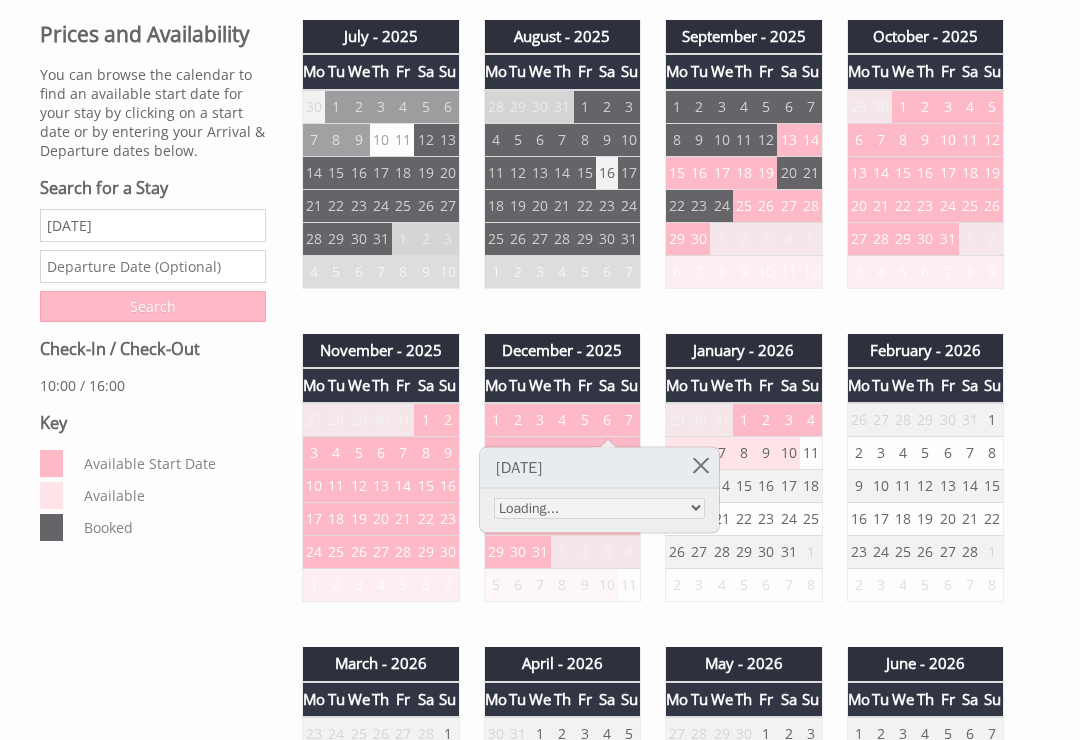 click at bounding box center (701, 465) 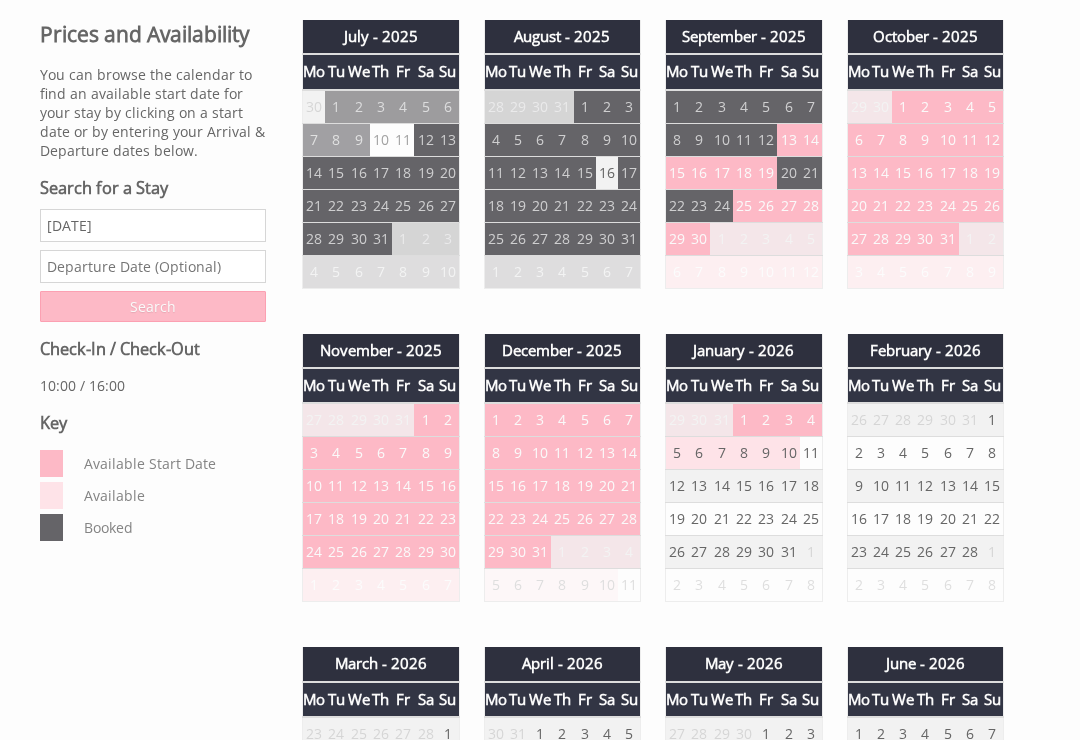 click on "27" at bounding box center [607, 519] 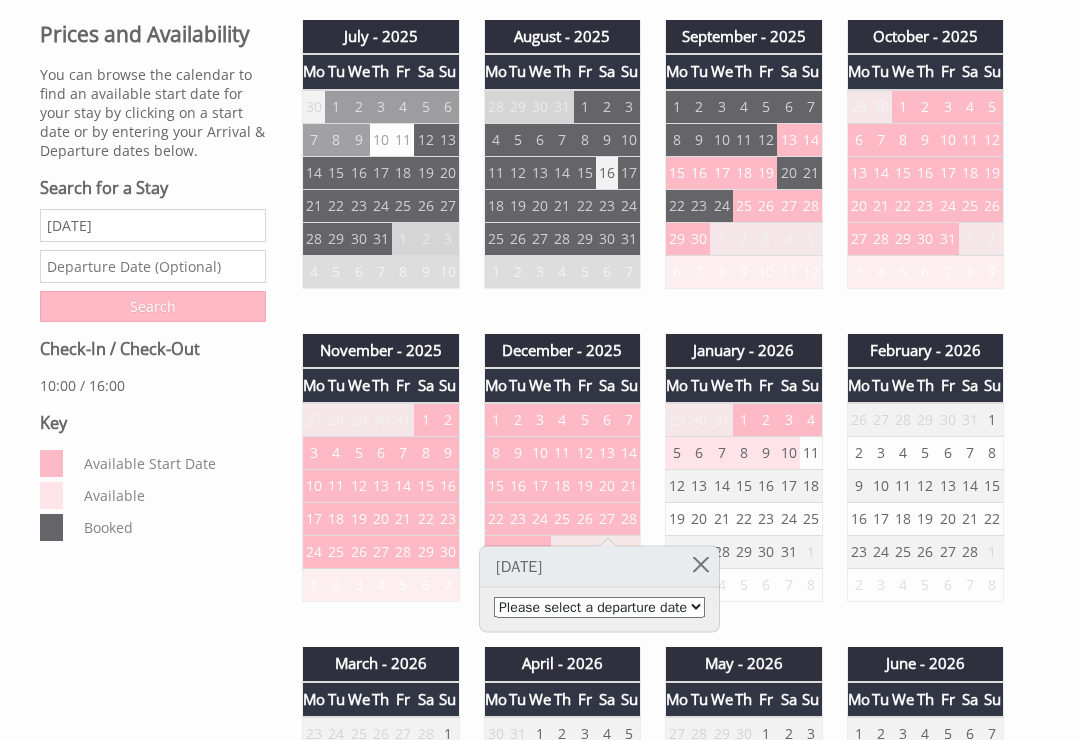 click on "Please select a departure date 30th Dec 2025 - £1,960.00 31st Dec 2025 - £2,082.00 1st Jan 2026 - £2,205.00 2nd Jan 2026 - £2,327.00 3rd Jan 2026 - £2,450.00" at bounding box center (599, 607) 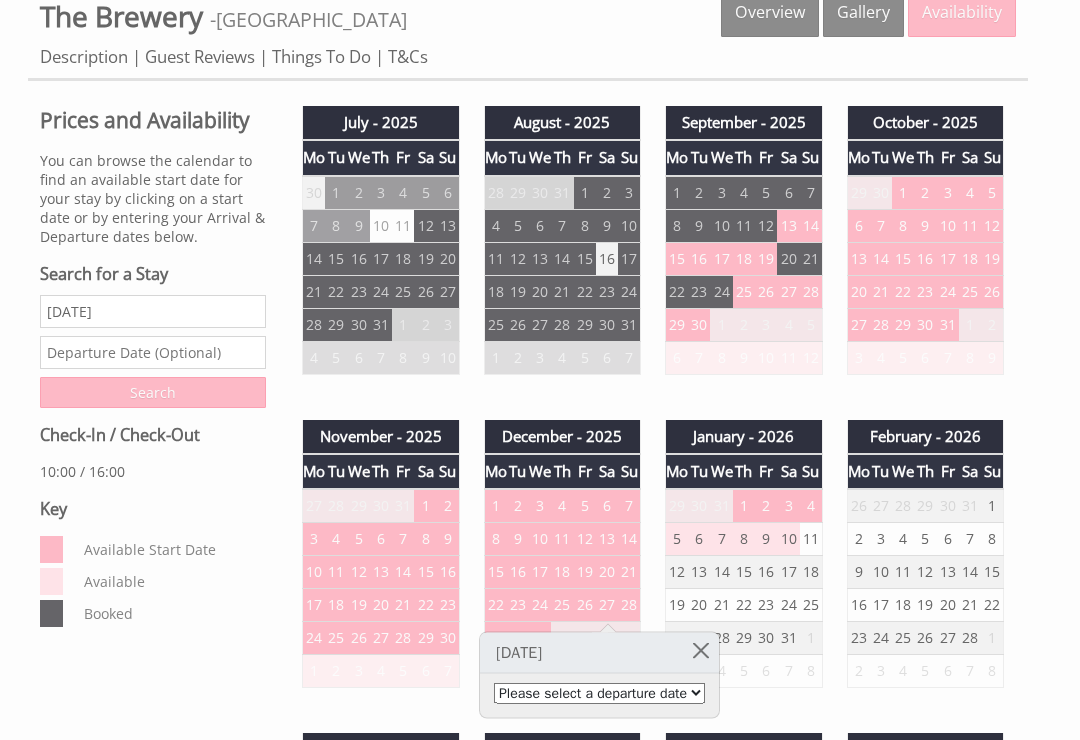 scroll, scrollTop: 587, scrollLeft: 0, axis: vertical 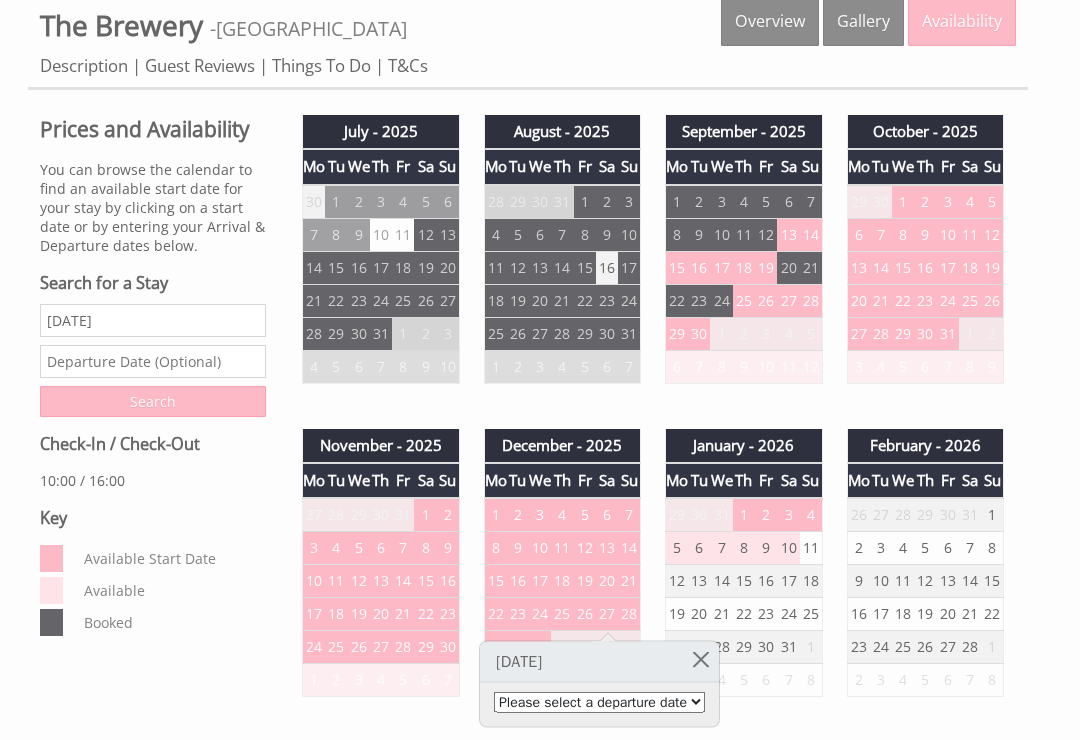 click at bounding box center [701, 659] 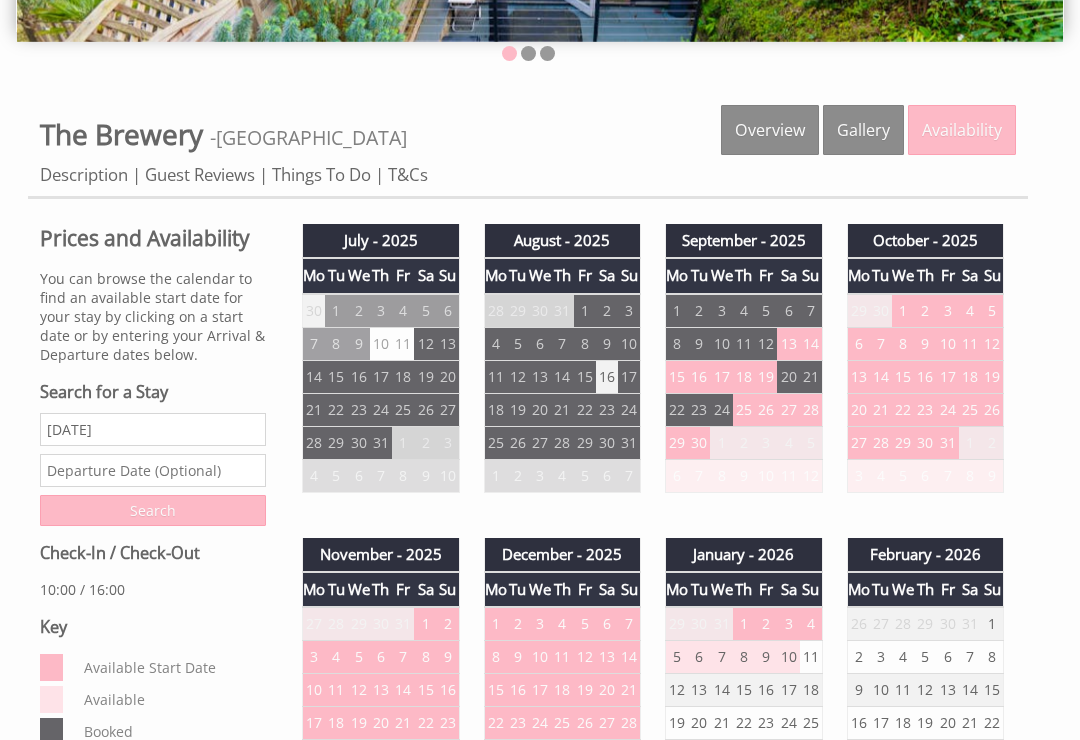 scroll, scrollTop: 481, scrollLeft: 0, axis: vertical 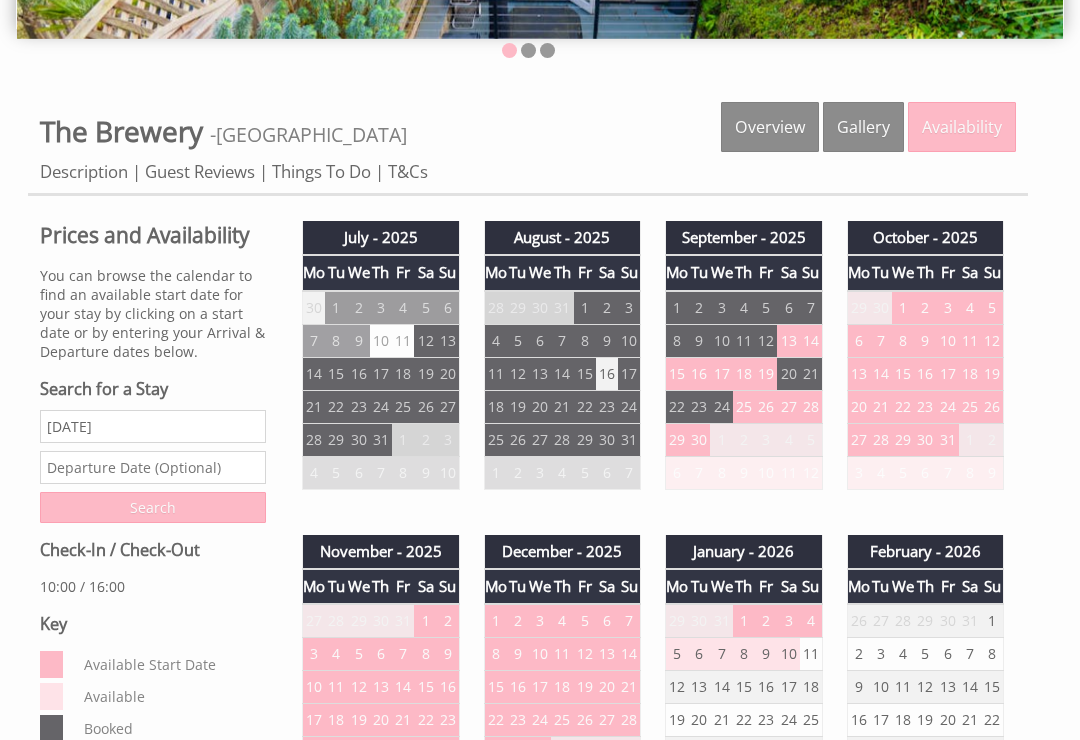click on "Availability" at bounding box center (962, 127) 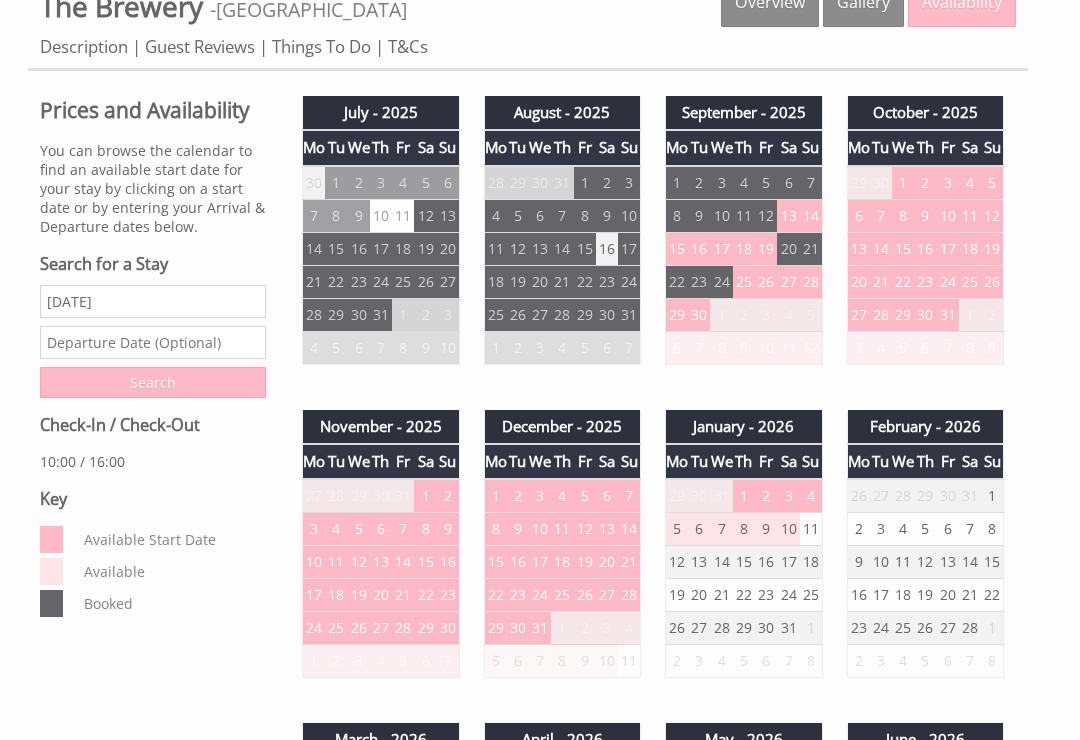 scroll, scrollTop: 520, scrollLeft: 0, axis: vertical 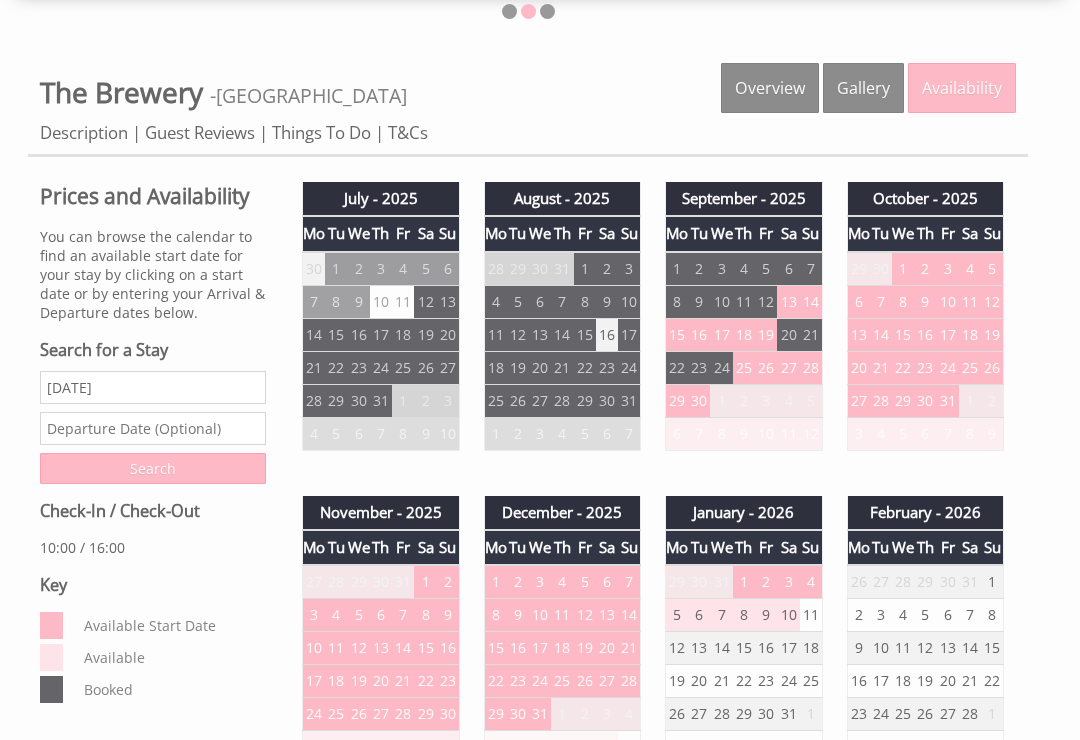 click on "13" at bounding box center (788, 301) 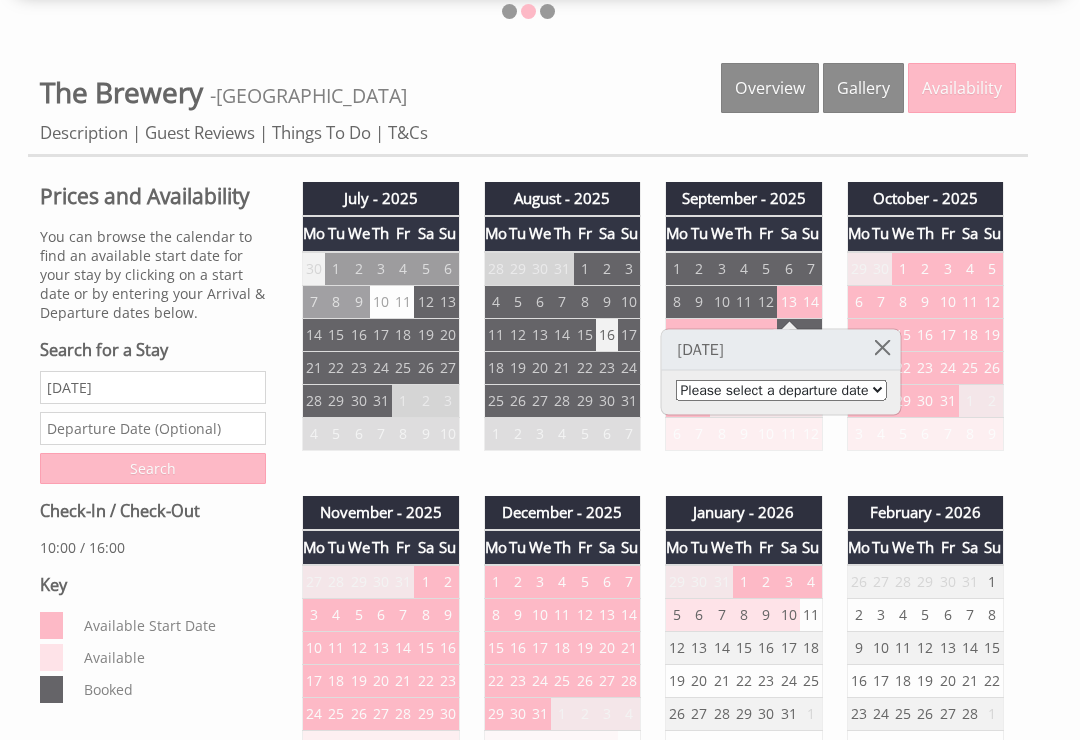 click on "Please select a departure date 16th Sep 2025 - £1,400.00 17th Sep 2025 - £1,487.00 18th Sep 2025 - £1,575.00 19th Sep 2025 - £1,662.00 20th Sep 2025 - £1,750.00" at bounding box center (781, 390) 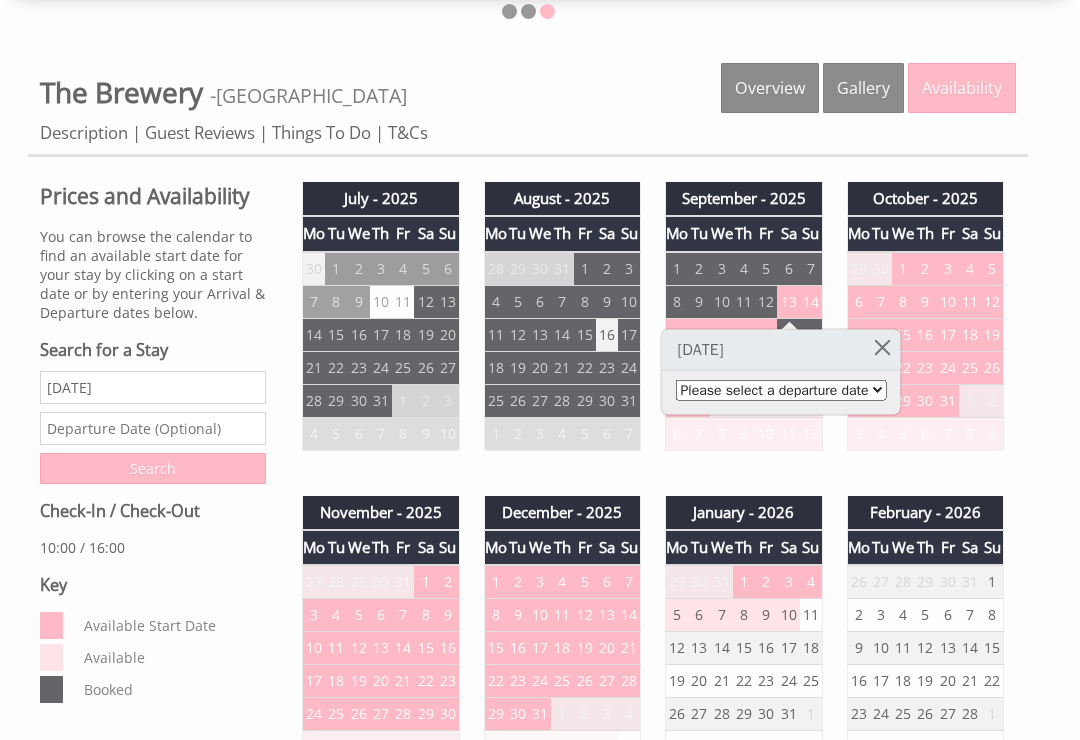 click at bounding box center (882, 347) 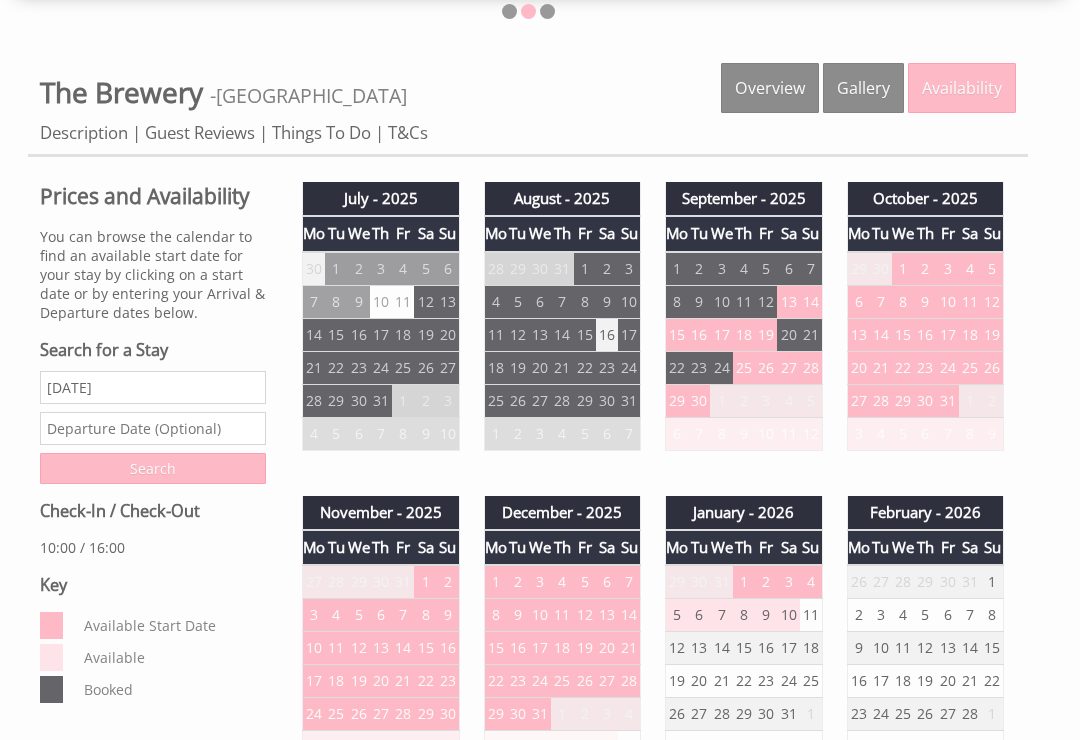 click on "13" at bounding box center (788, 301) 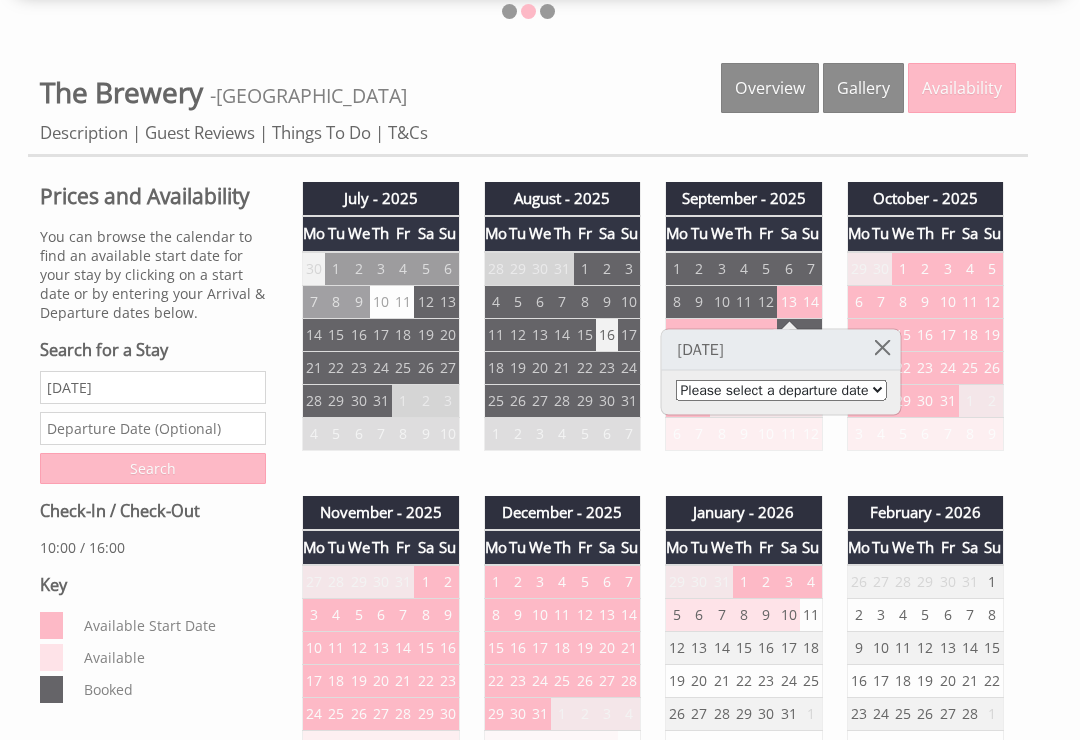 click on "Please select a departure date 16th Sep 2025 - £1,400.00 17th Sep 2025 - £1,487.00 18th Sep 2025 - £1,575.00 19th Sep 2025 - £1,662.00 20th Sep 2025 - £1,750.00" at bounding box center (781, 390) 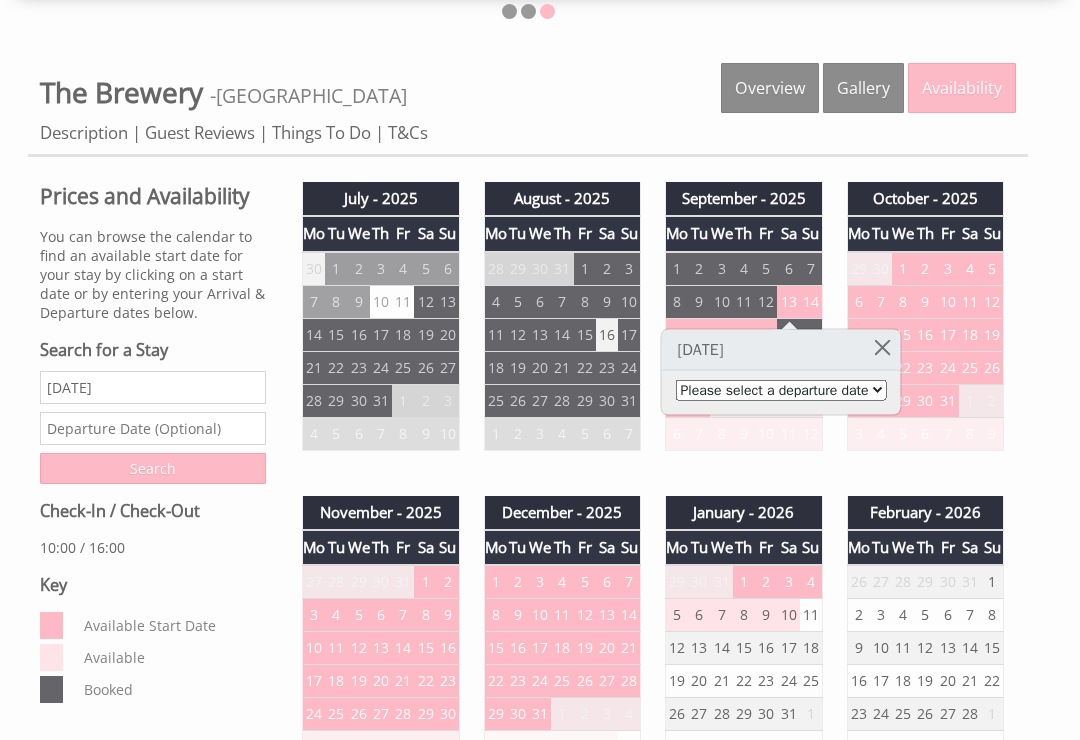 click on "6" at bounding box center [788, 269] 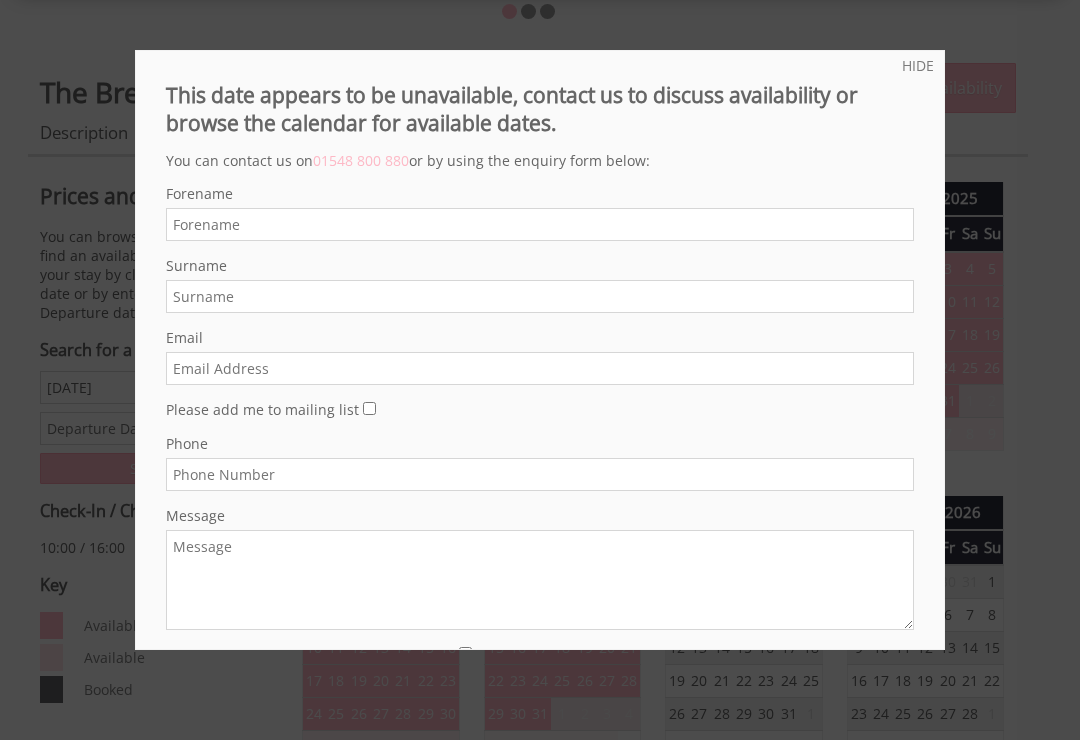 click at bounding box center (540, 370) 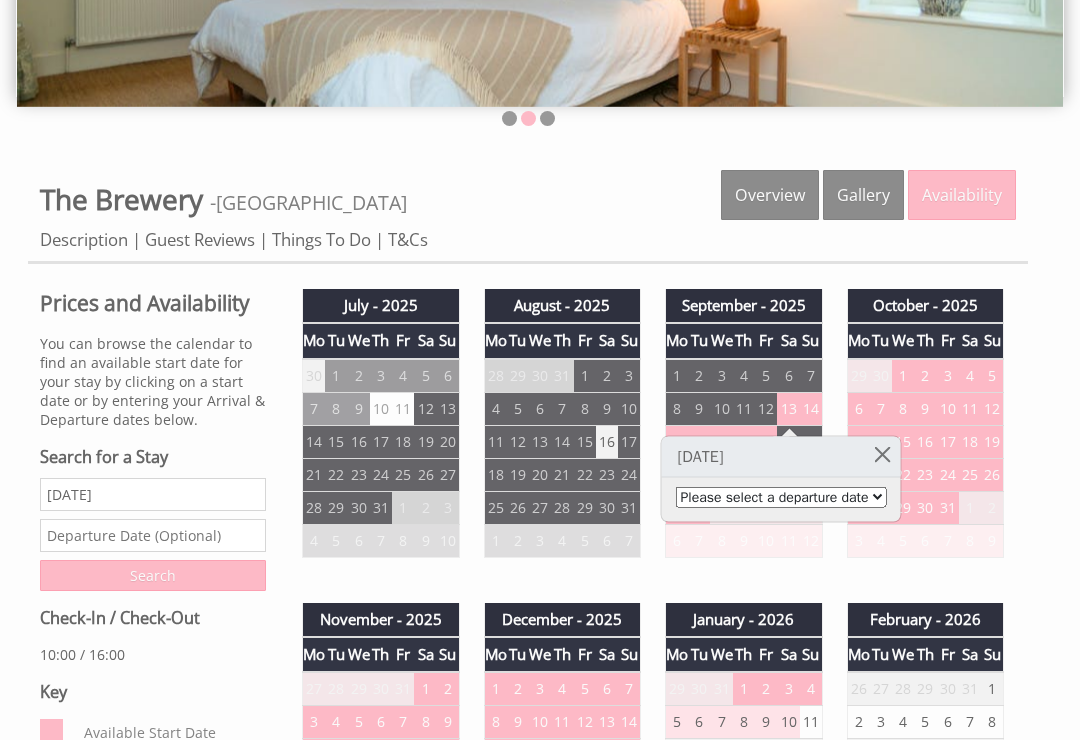 scroll, scrollTop: 414, scrollLeft: 0, axis: vertical 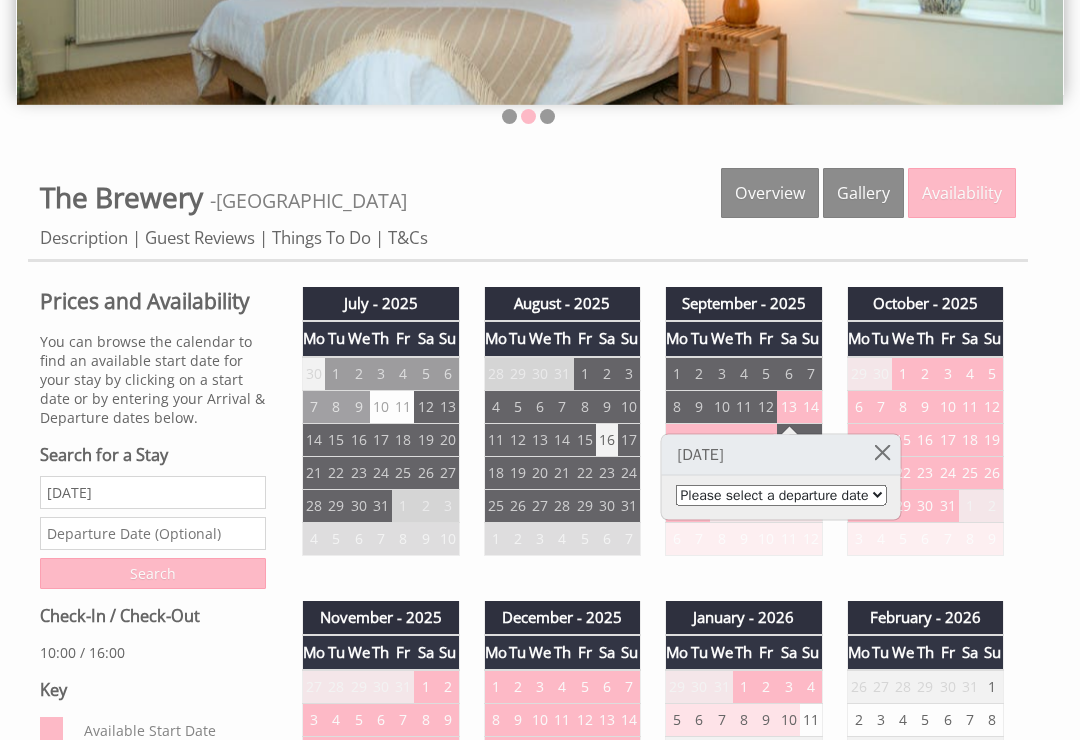click at bounding box center [882, 453] 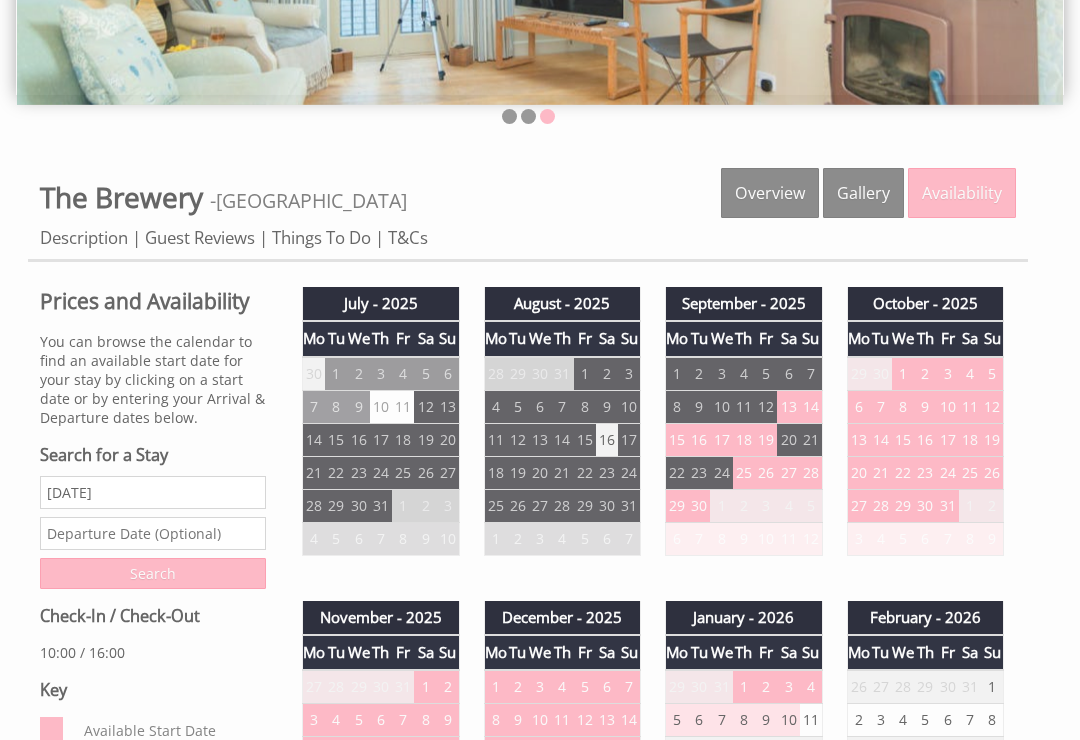 click on "Properties
The Brewery
-  Devon
Overview
Gallery
Availability
Description
Guest Reviews
Things To Do
T&Cs
Prices and Availability
You can browse the calendar to find an available start date for your stay by clicking on a start date or by entering your Arrival & Departure dates below.
Search for a Stay
11/07/2025
Search
Check-In / Check-Out
10:00 / 16:00
Key
Available Start Date
Available
Booked
Mo" at bounding box center (540, 1012) 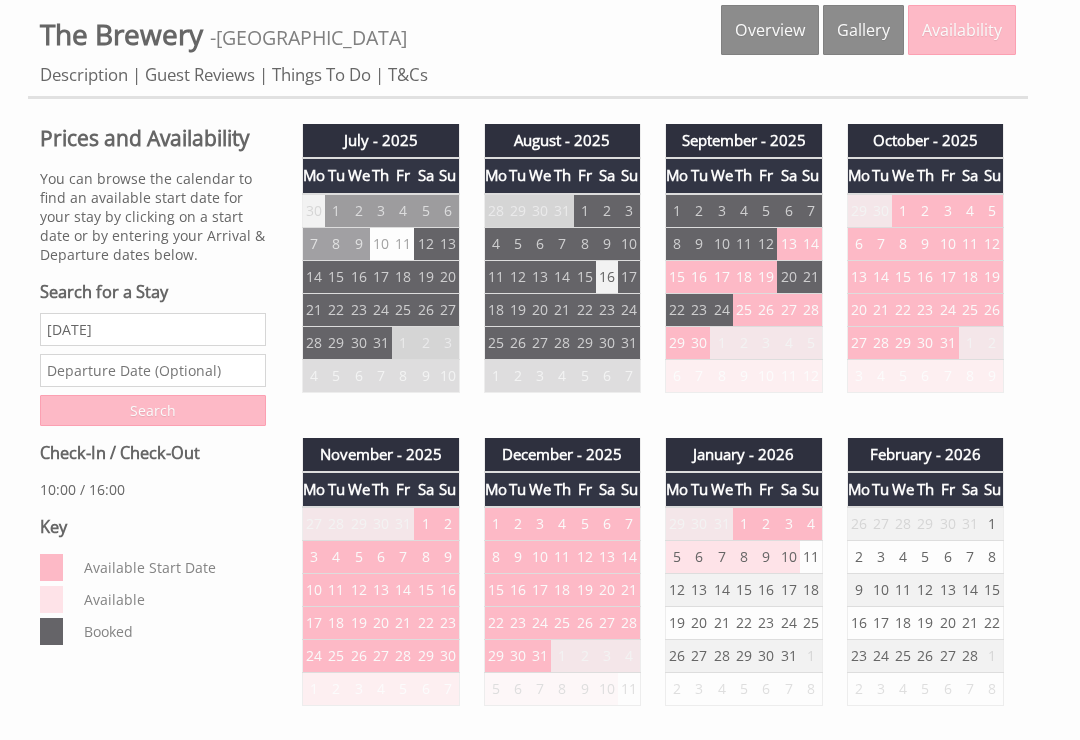 scroll, scrollTop: 577, scrollLeft: 0, axis: vertical 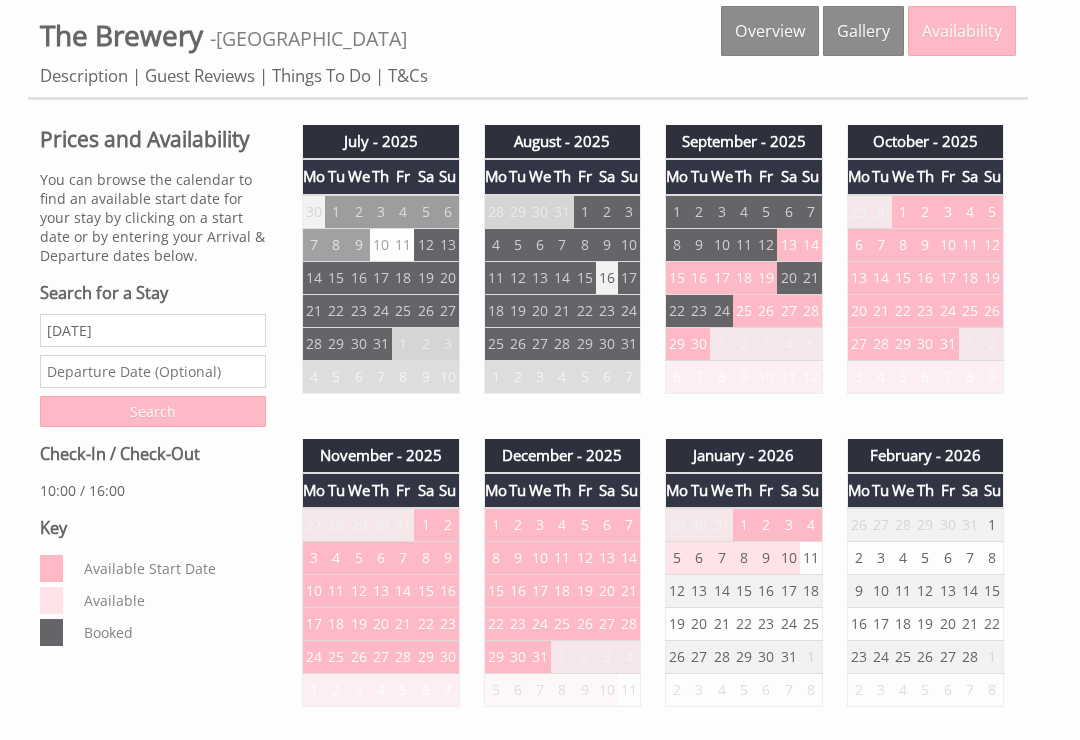 click on "Properties
The Brewery
-  Devon
Overview
Gallery
Availability
Description
Guest Reviews
Things To Do
T&Cs
Prices and Availability
You can browse the calendar to find an available start date for your stay by clicking on a start date or by entering your Arrival & Departure dates below.
Search for a Stay
11/07/2025
Search
Check-In / Check-Out
10:00 / 16:00
Key
Available Start Date
Available
Booked
Mo" at bounding box center [540, 850] 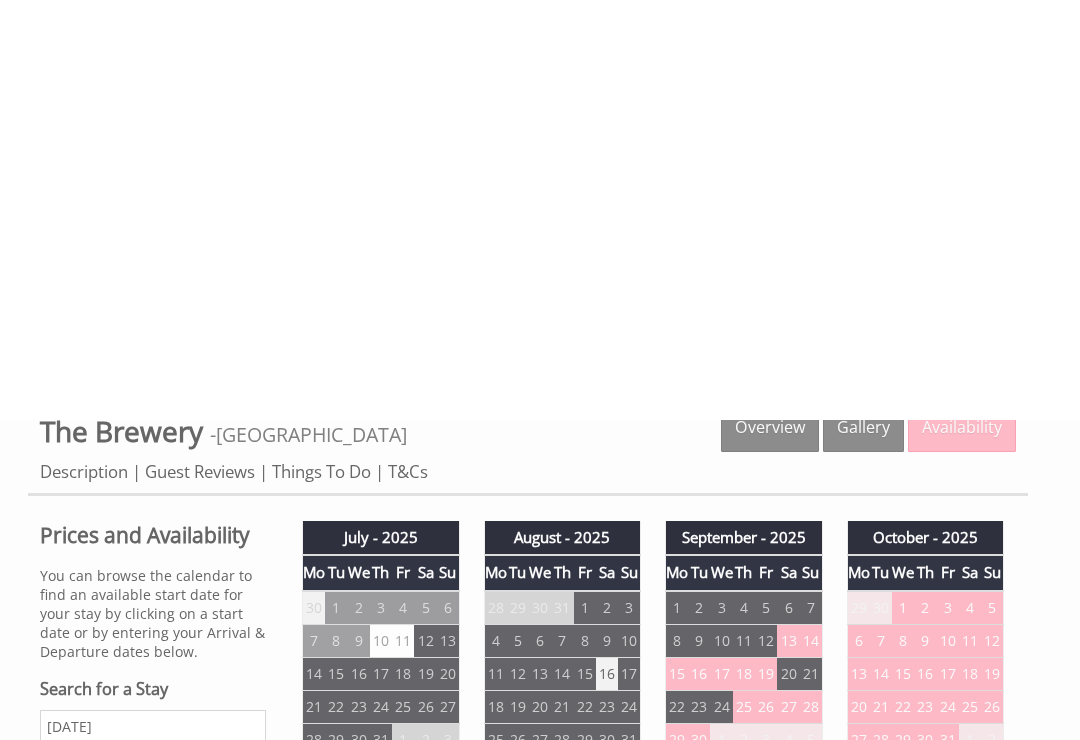 scroll, scrollTop: 0, scrollLeft: 0, axis: both 